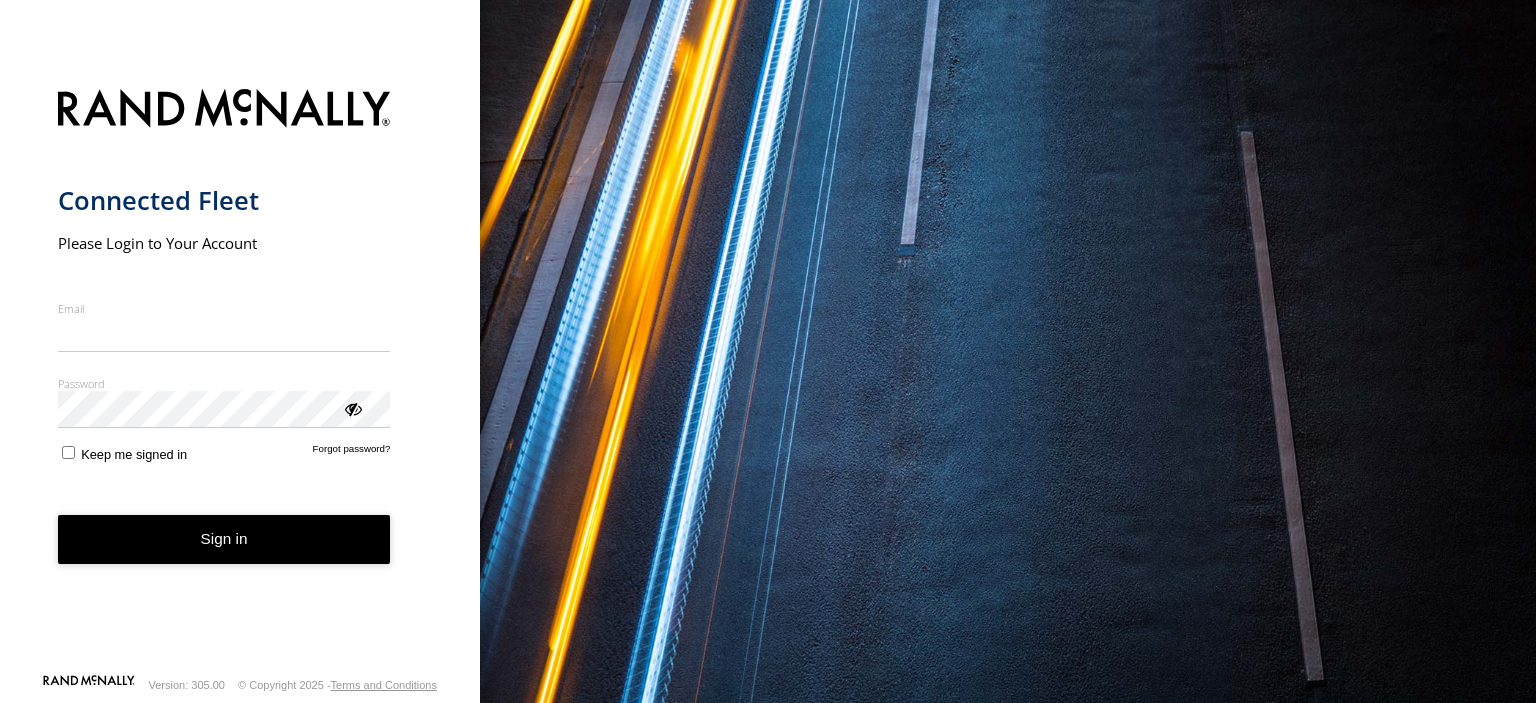 scroll, scrollTop: 0, scrollLeft: 0, axis: both 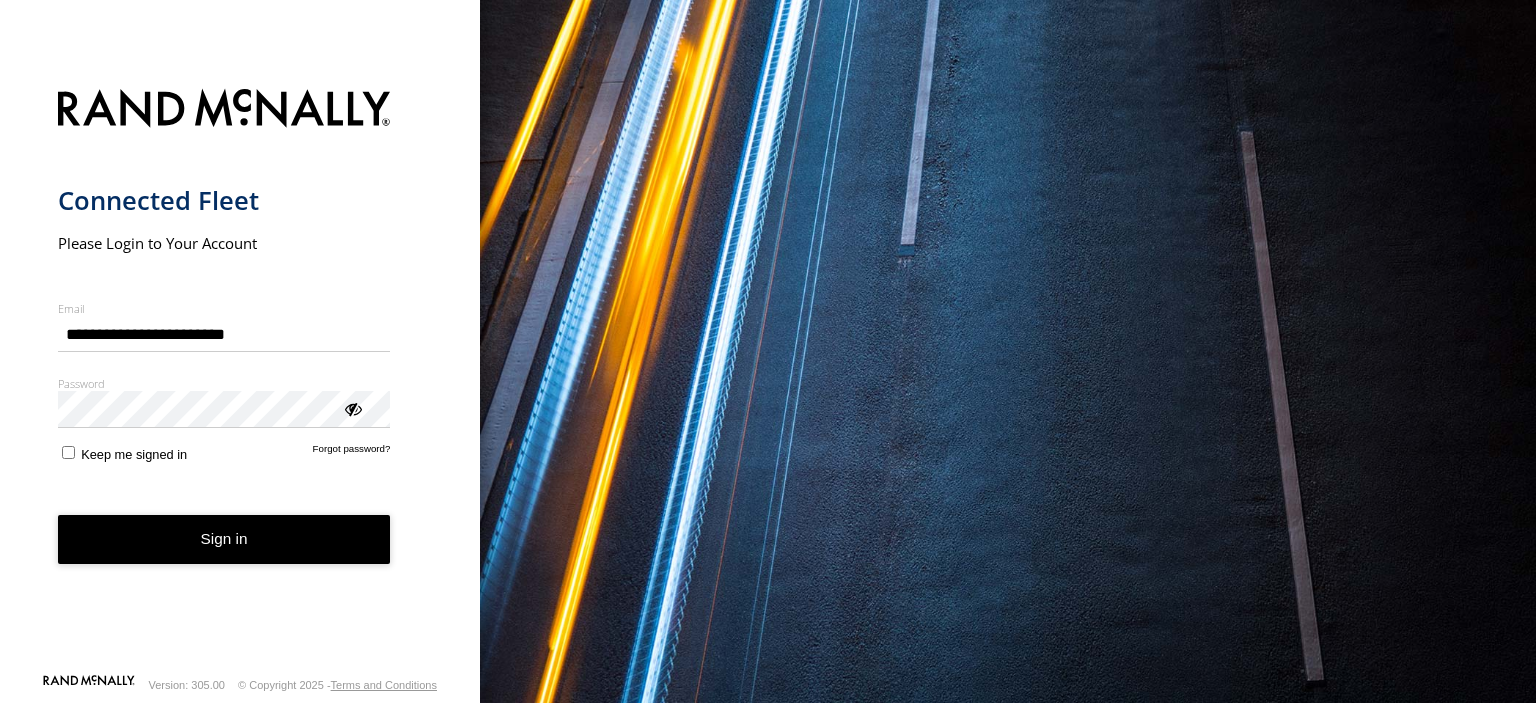 type on "**********" 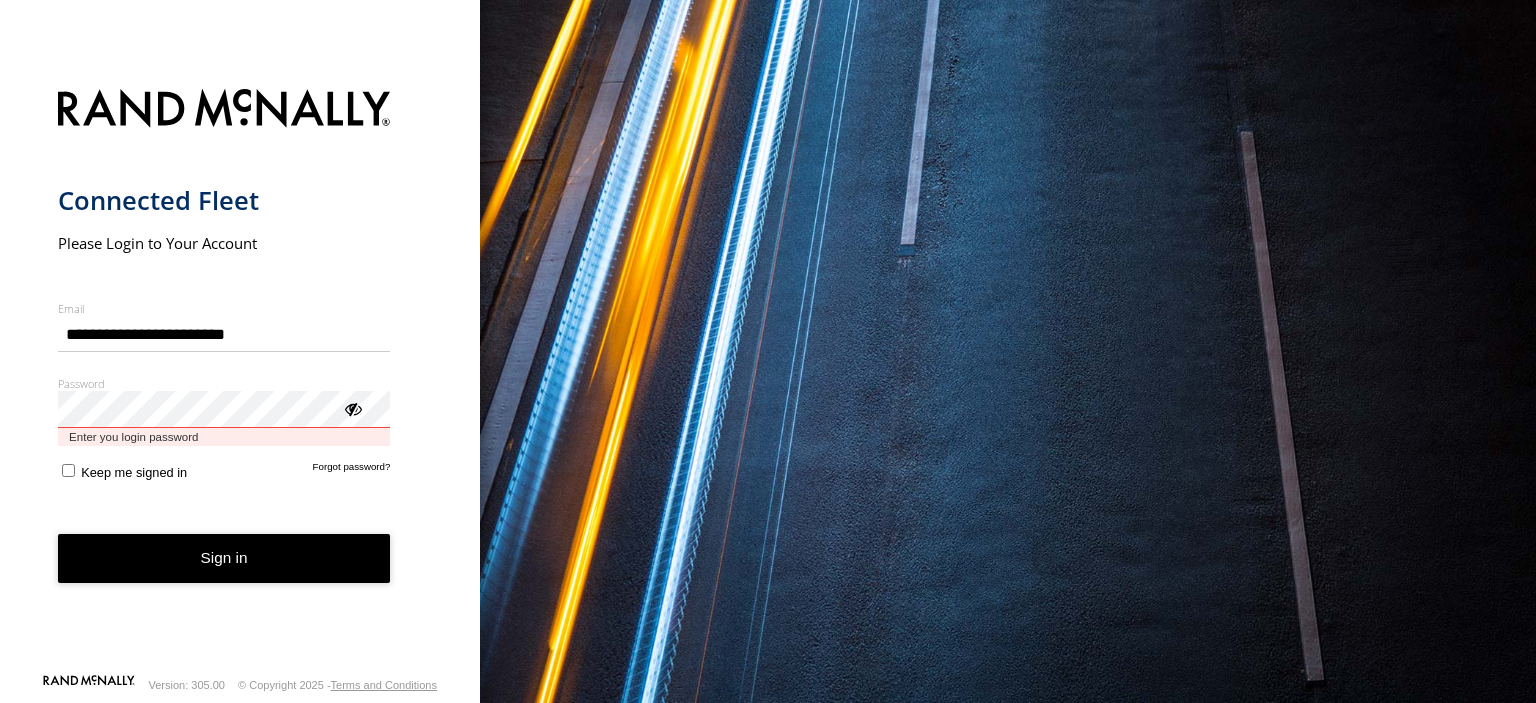 click on "Sign in" at bounding box center [224, 558] 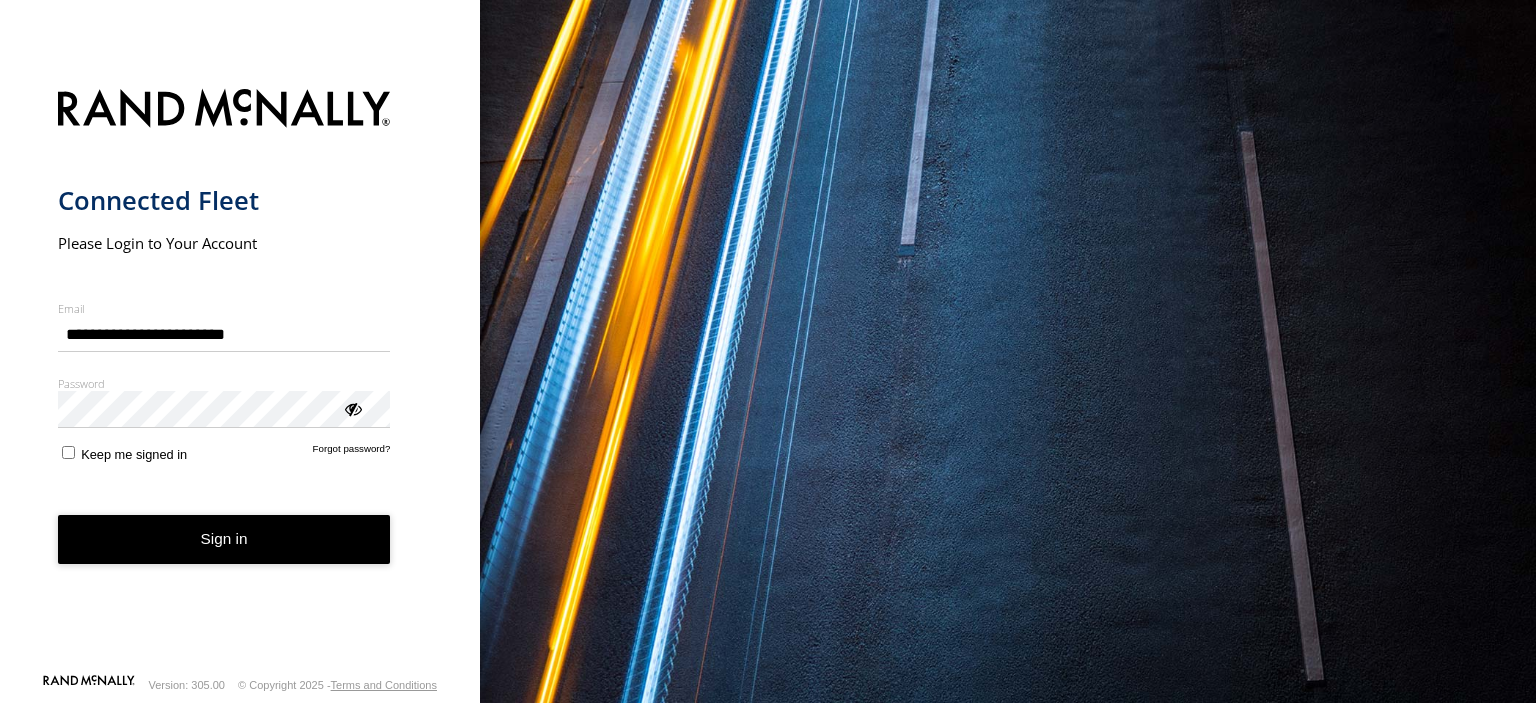 click on "Sign in" at bounding box center [224, 539] 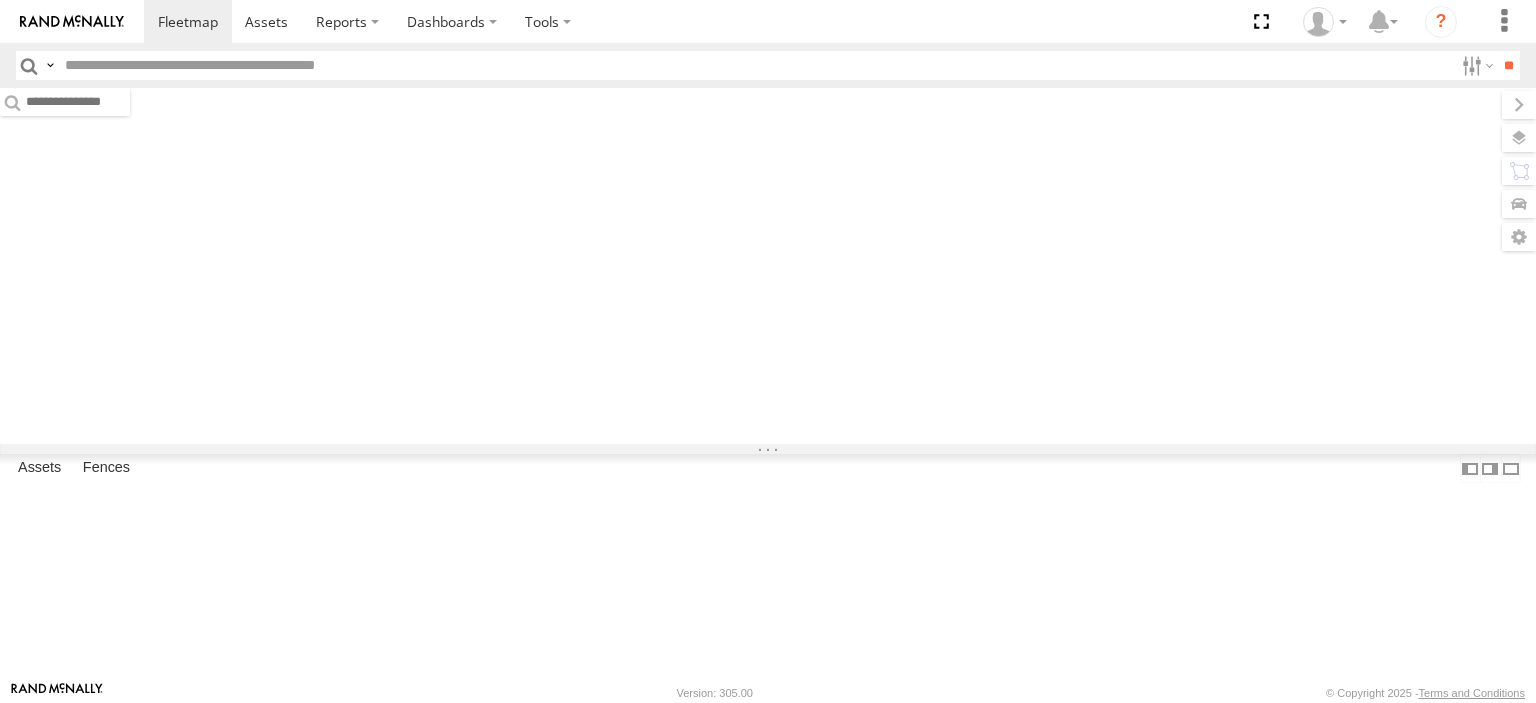 scroll, scrollTop: 0, scrollLeft: 0, axis: both 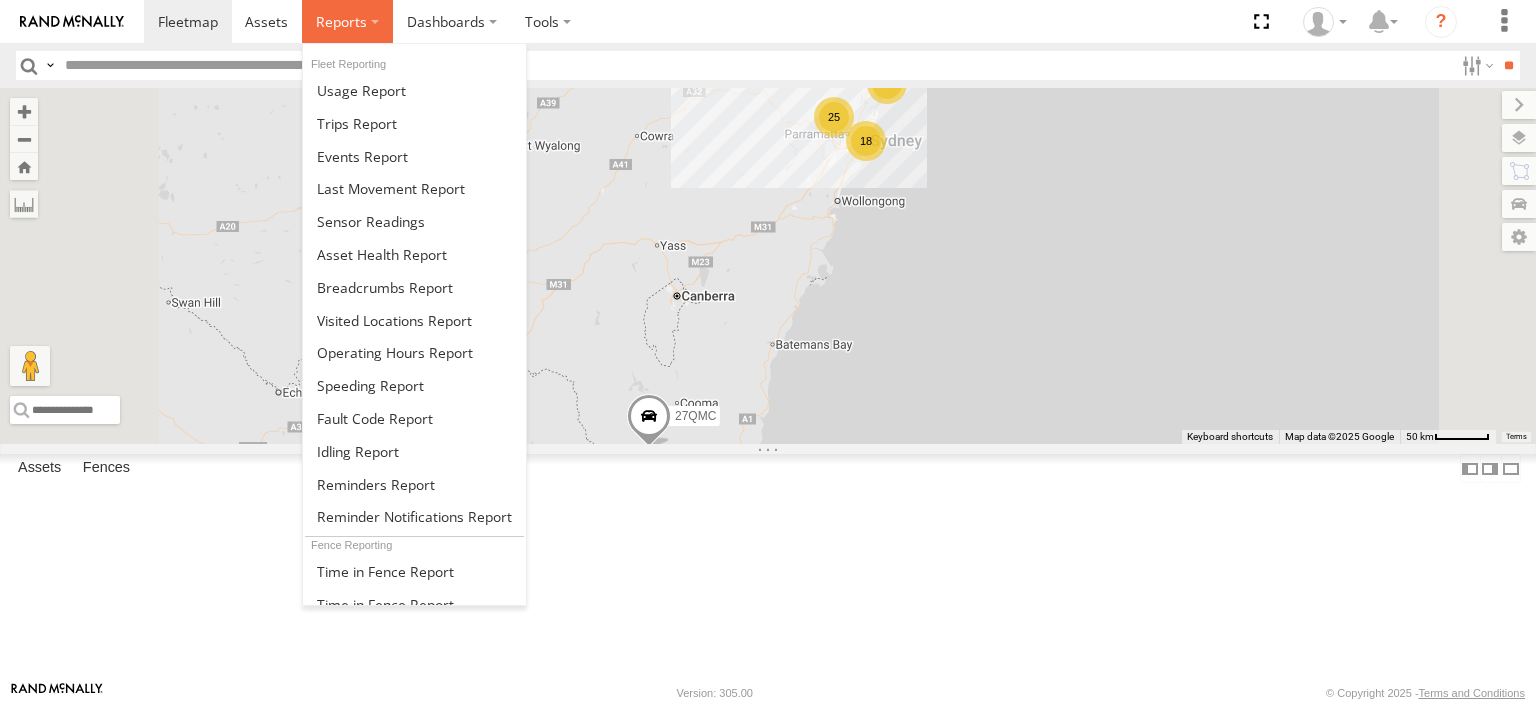 click at bounding box center (341, 21) 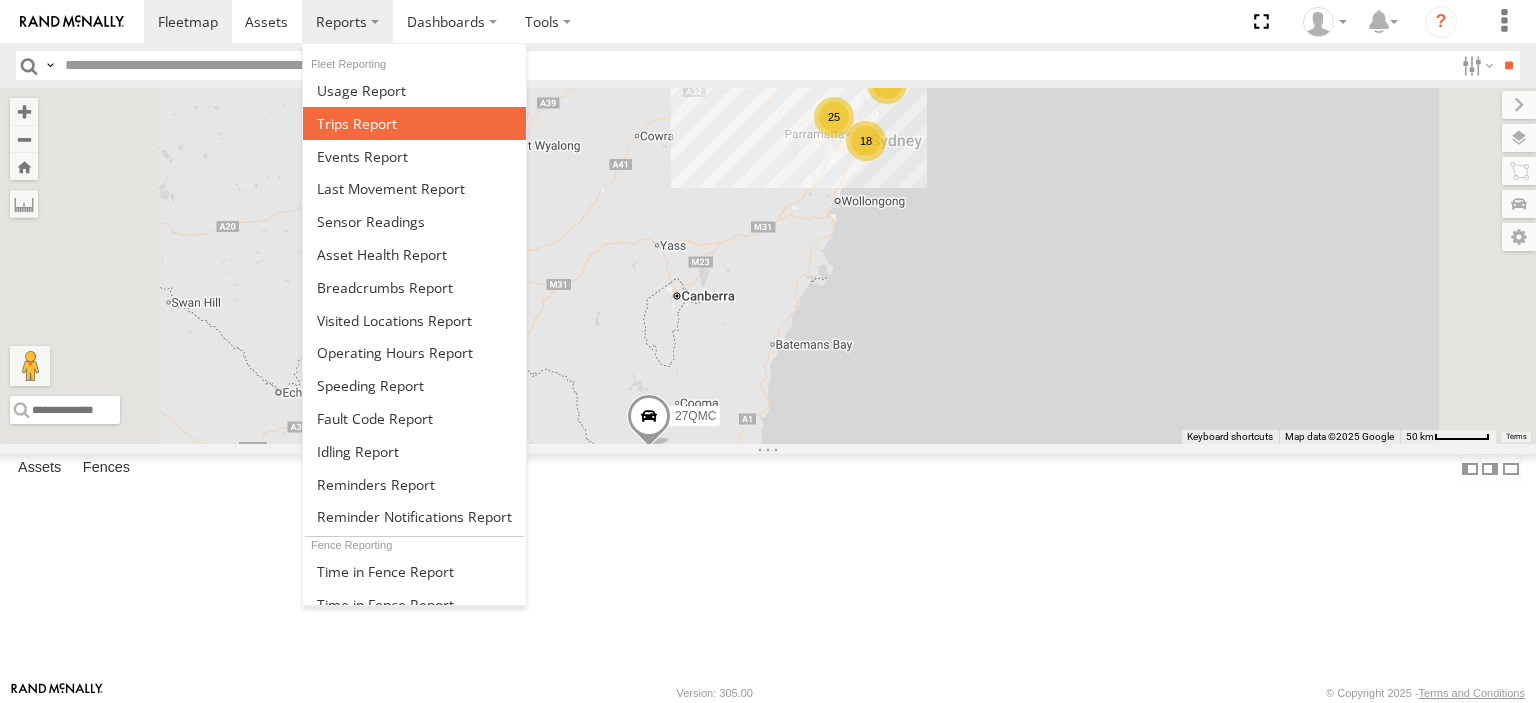 click at bounding box center [357, 123] 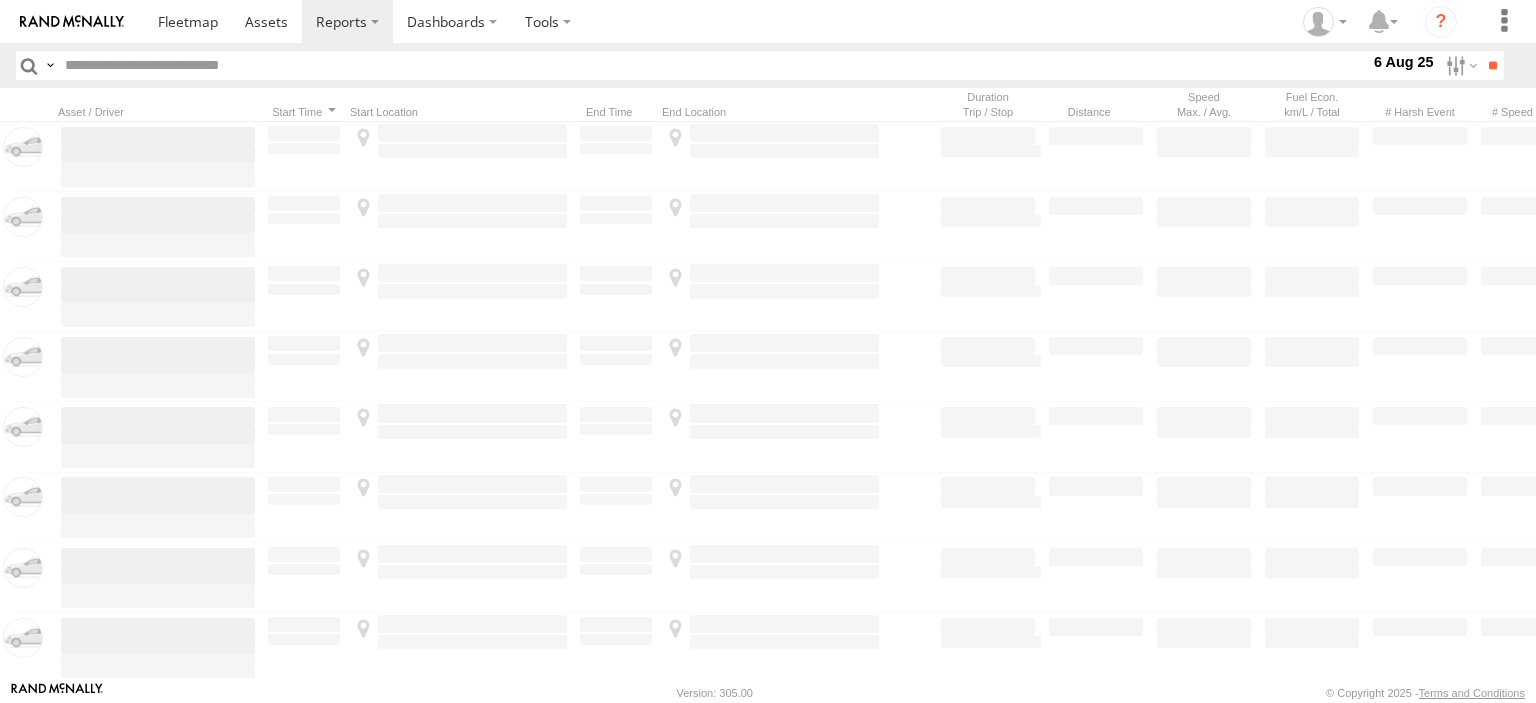 scroll, scrollTop: 0, scrollLeft: 0, axis: both 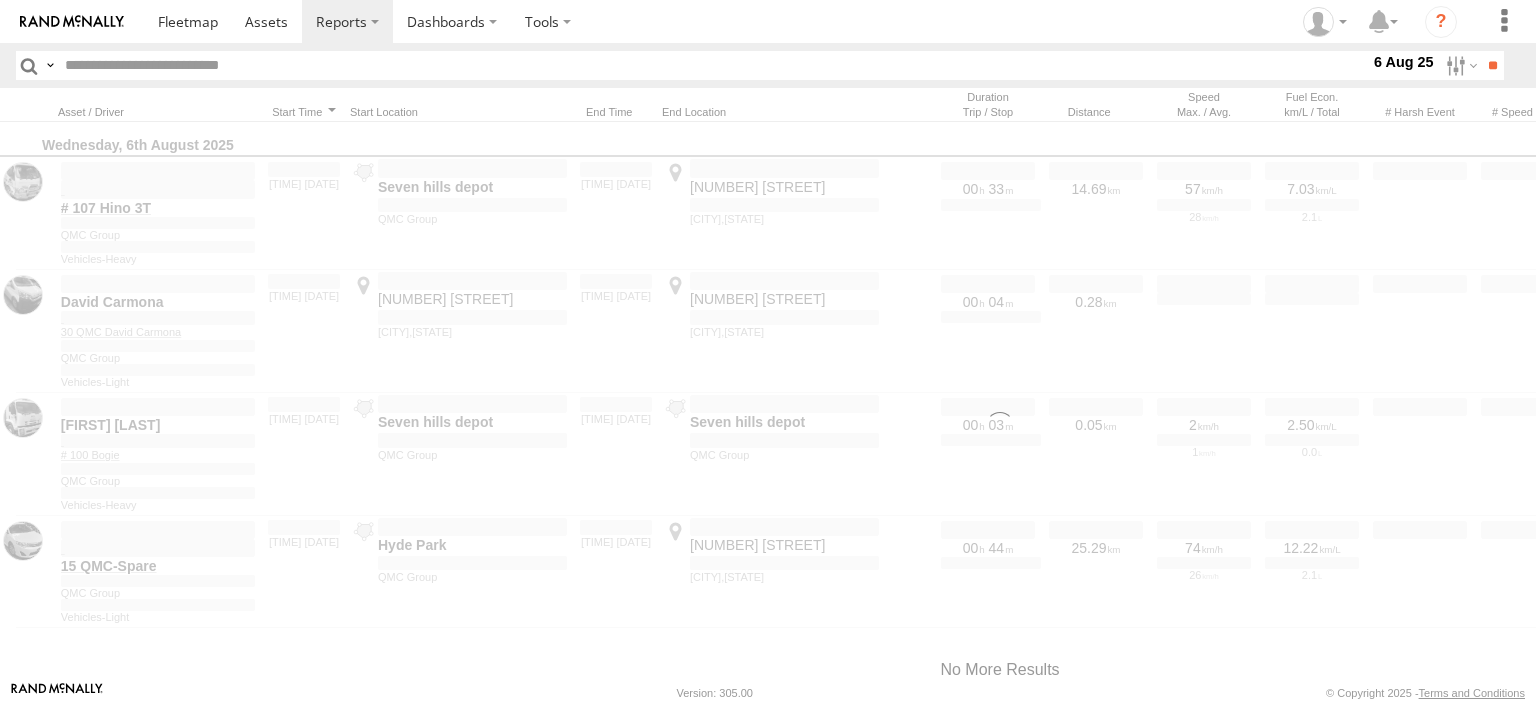 click on "×" at bounding box center (0, 0) 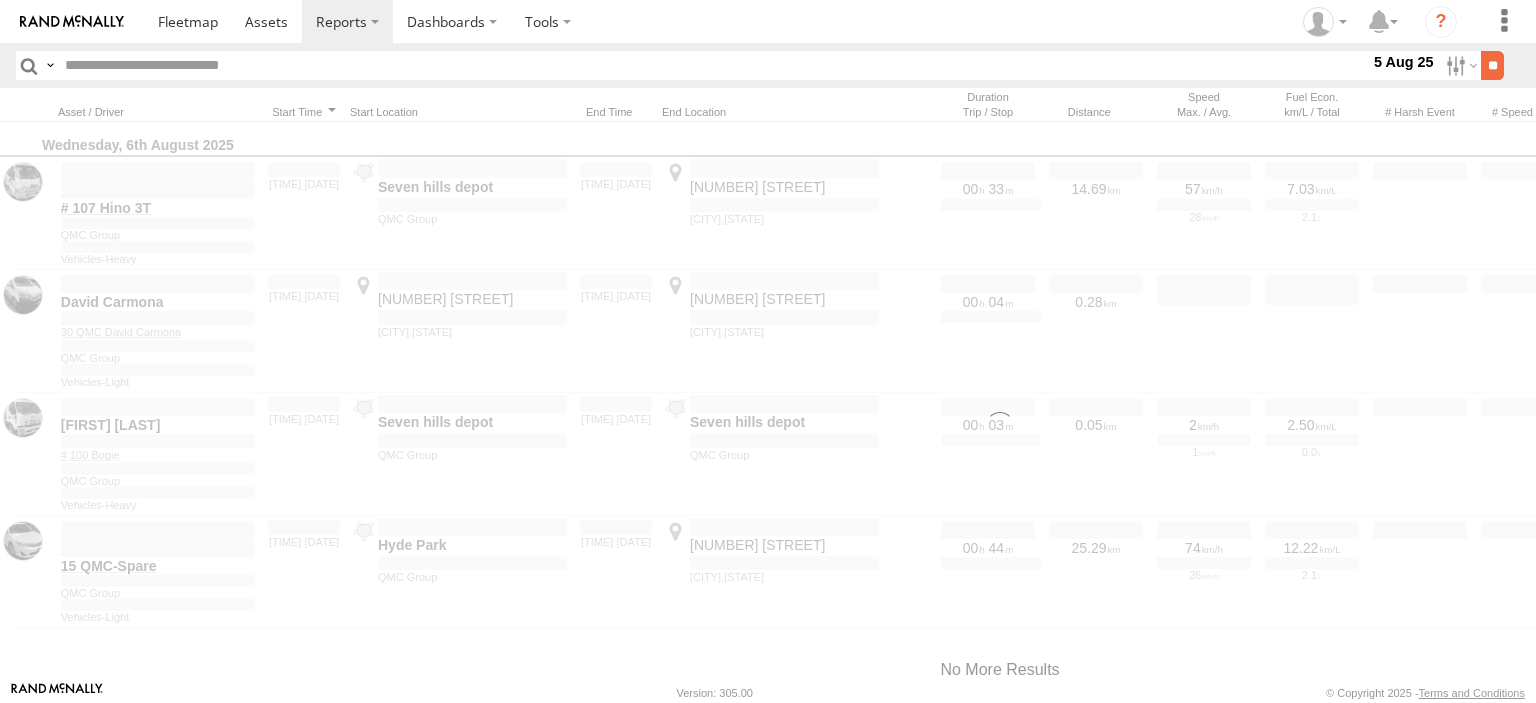 click on "**" at bounding box center [1492, 65] 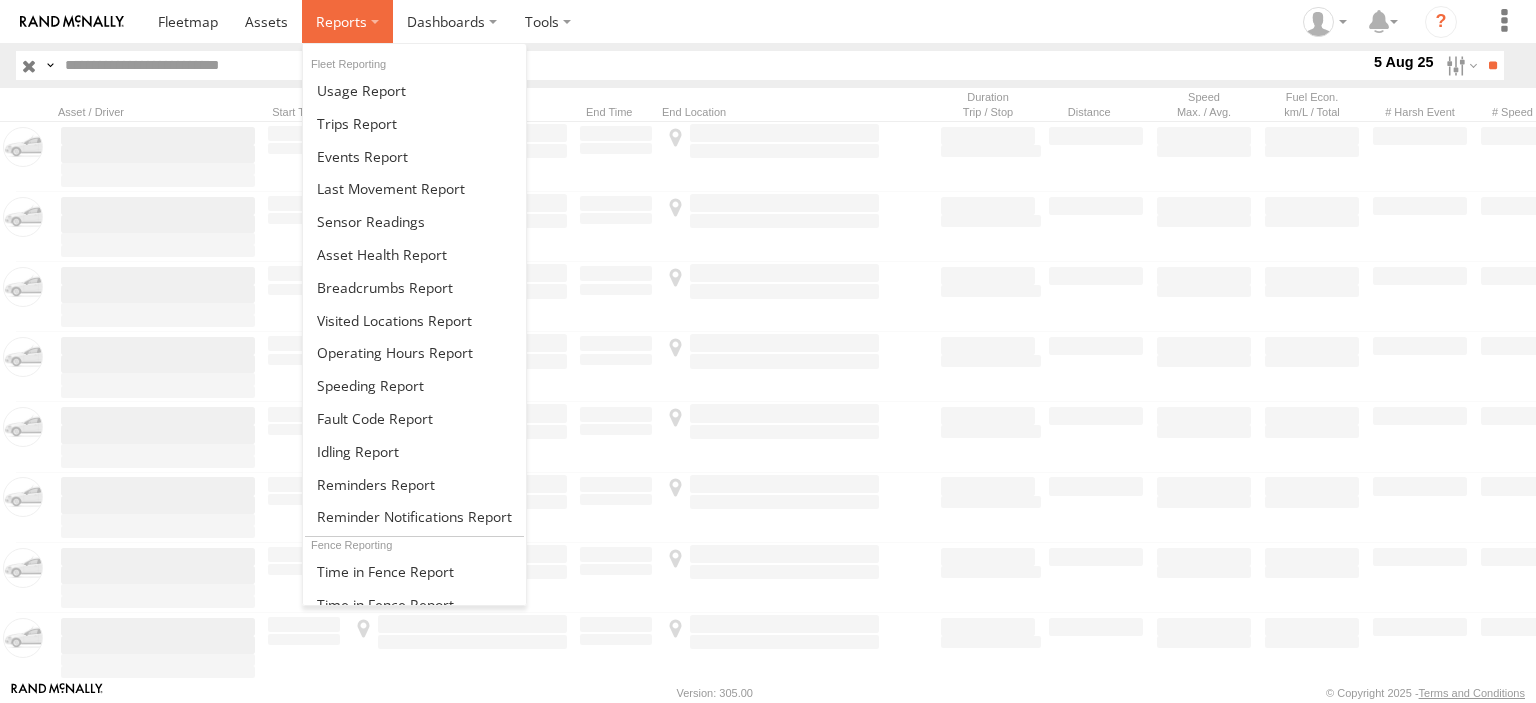 click at bounding box center (341, 21) 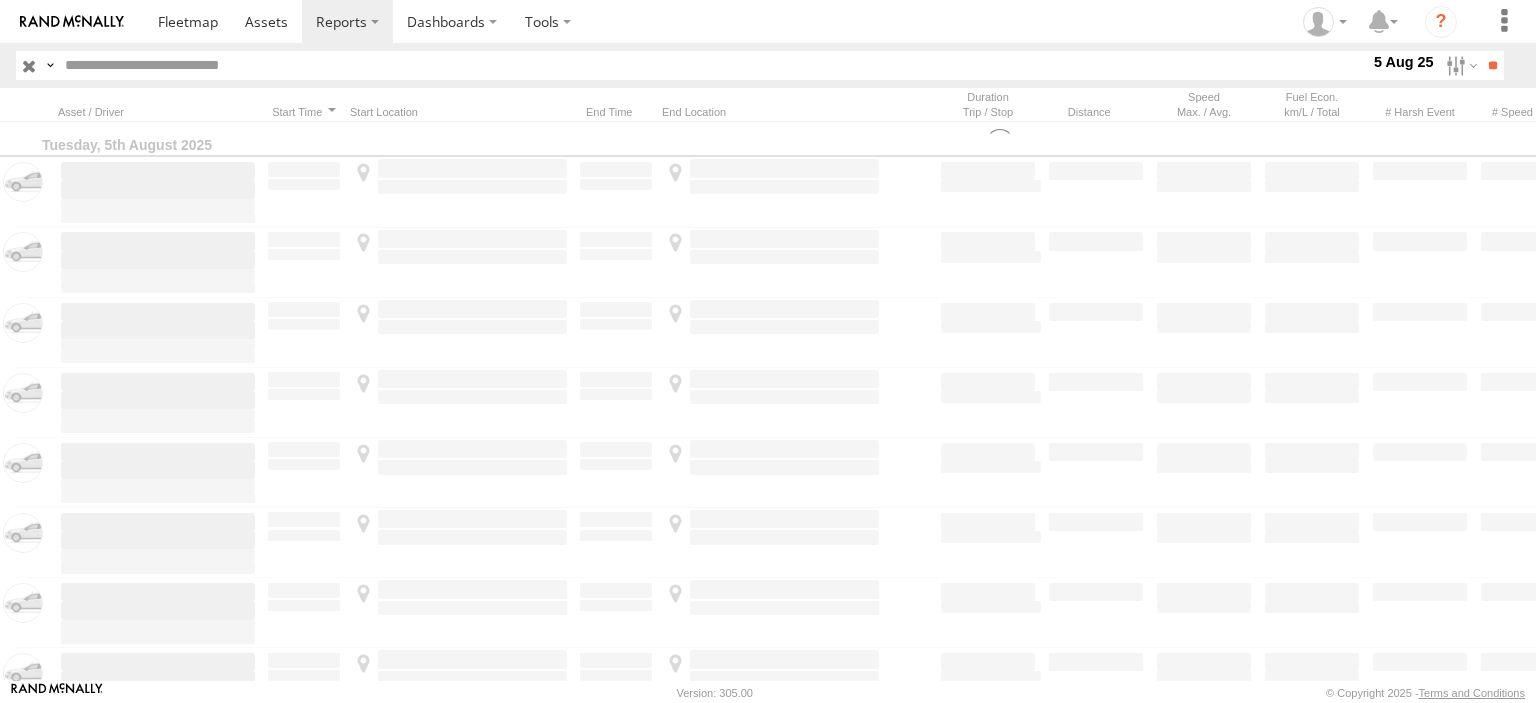 click on "×" at bounding box center (0, 0) 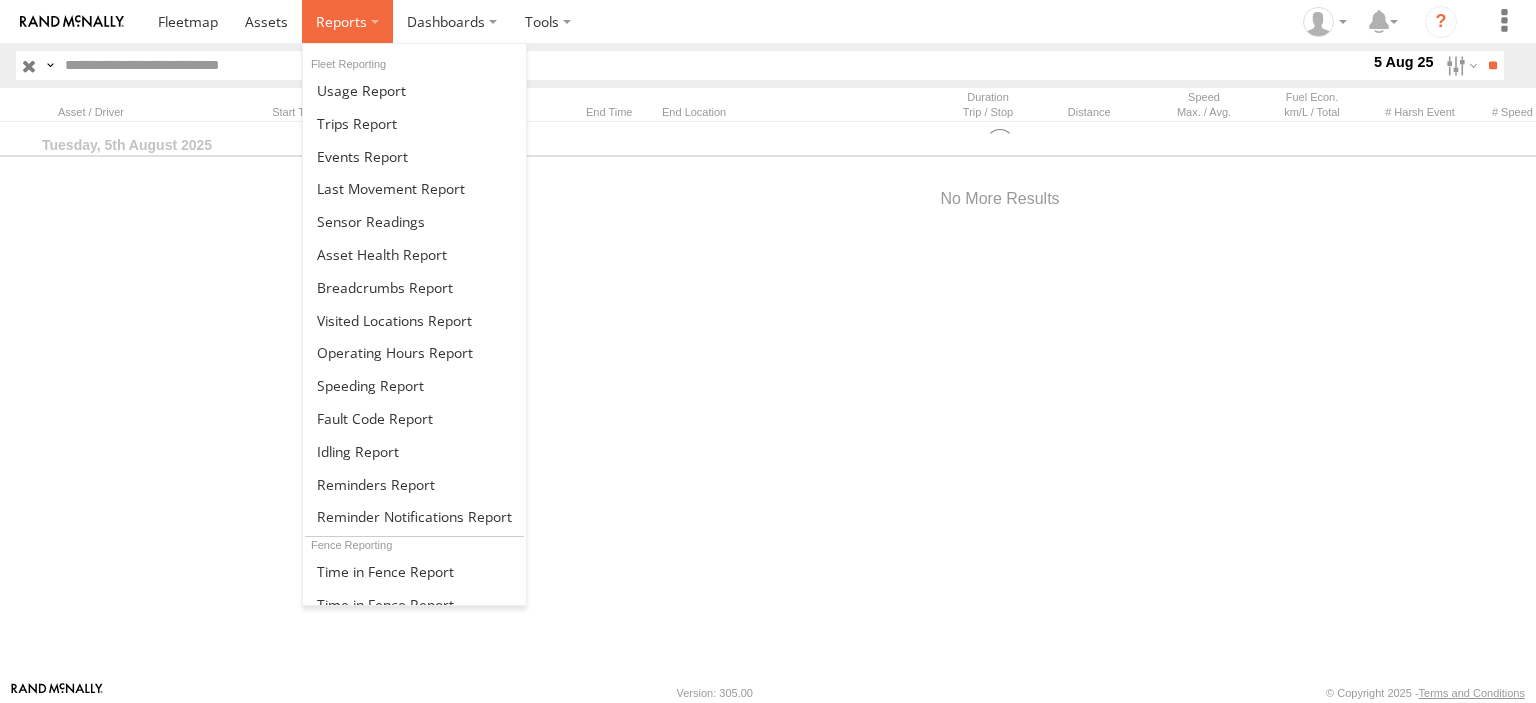 click at bounding box center [341, 21] 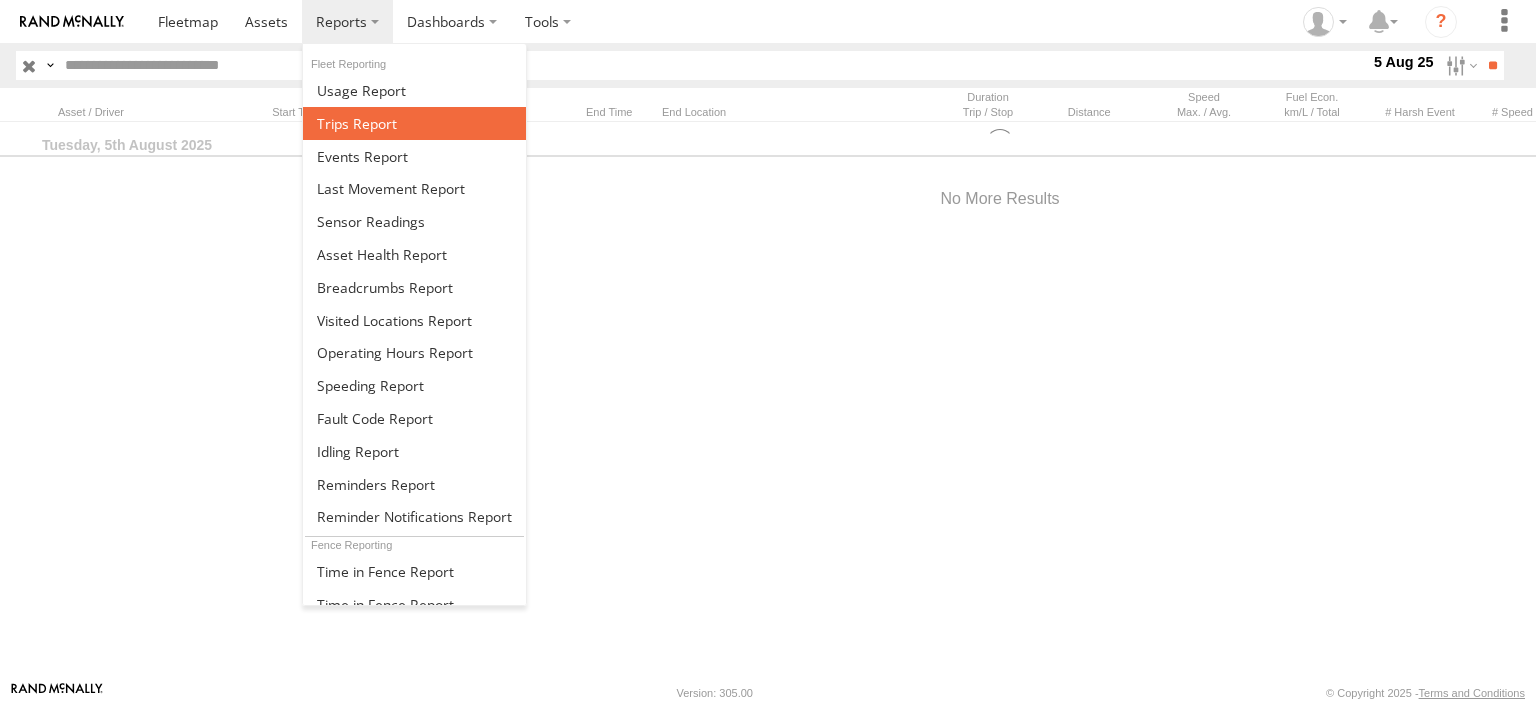 click at bounding box center (357, 123) 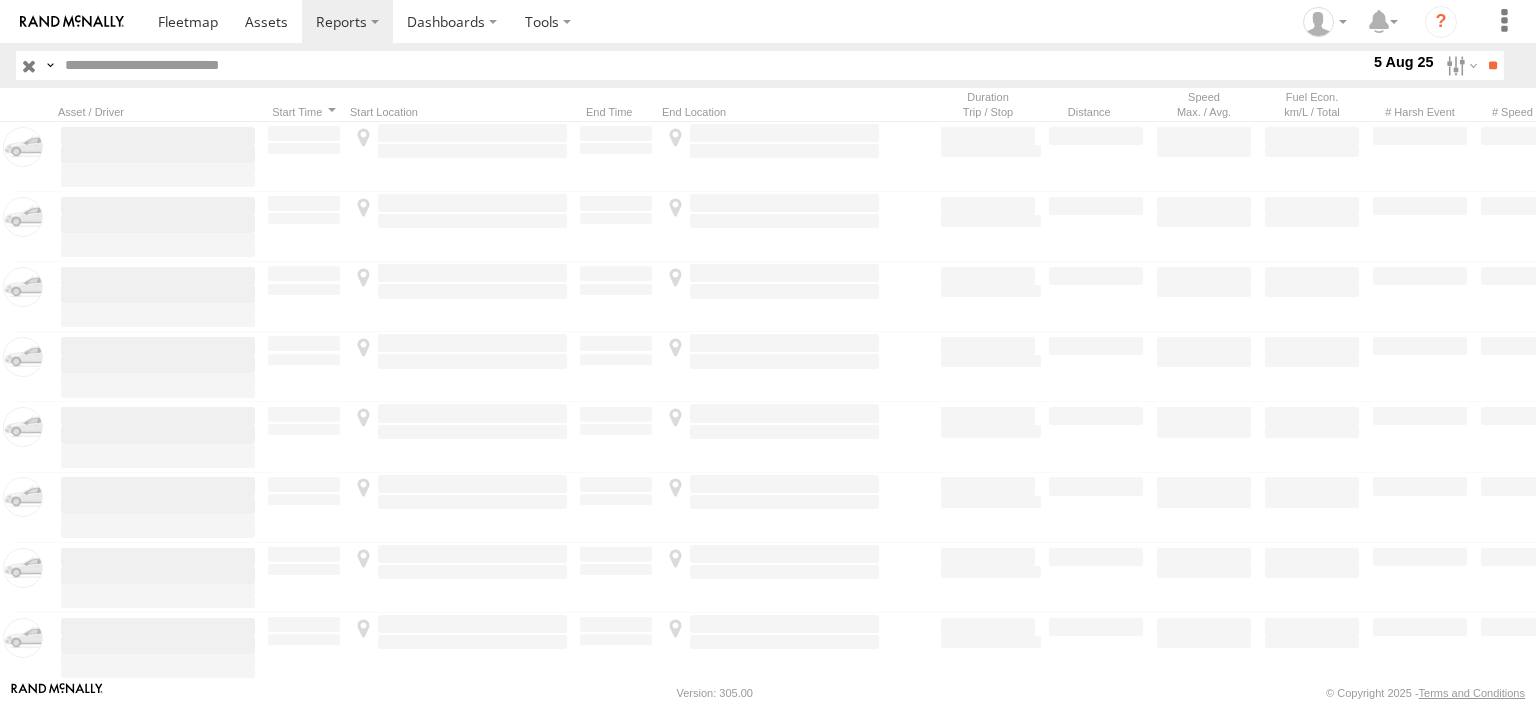 scroll, scrollTop: 0, scrollLeft: 0, axis: both 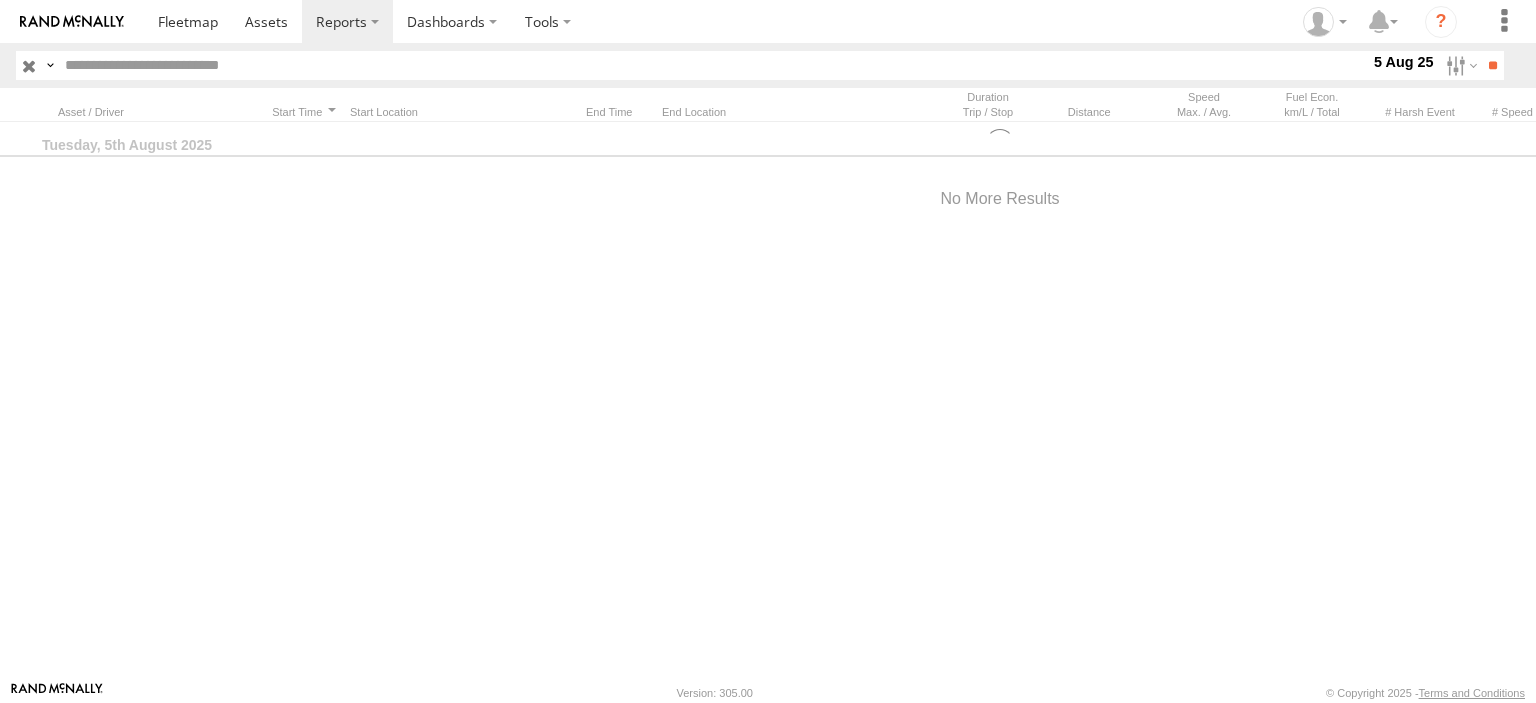 click on "Close" at bounding box center [0, 0] 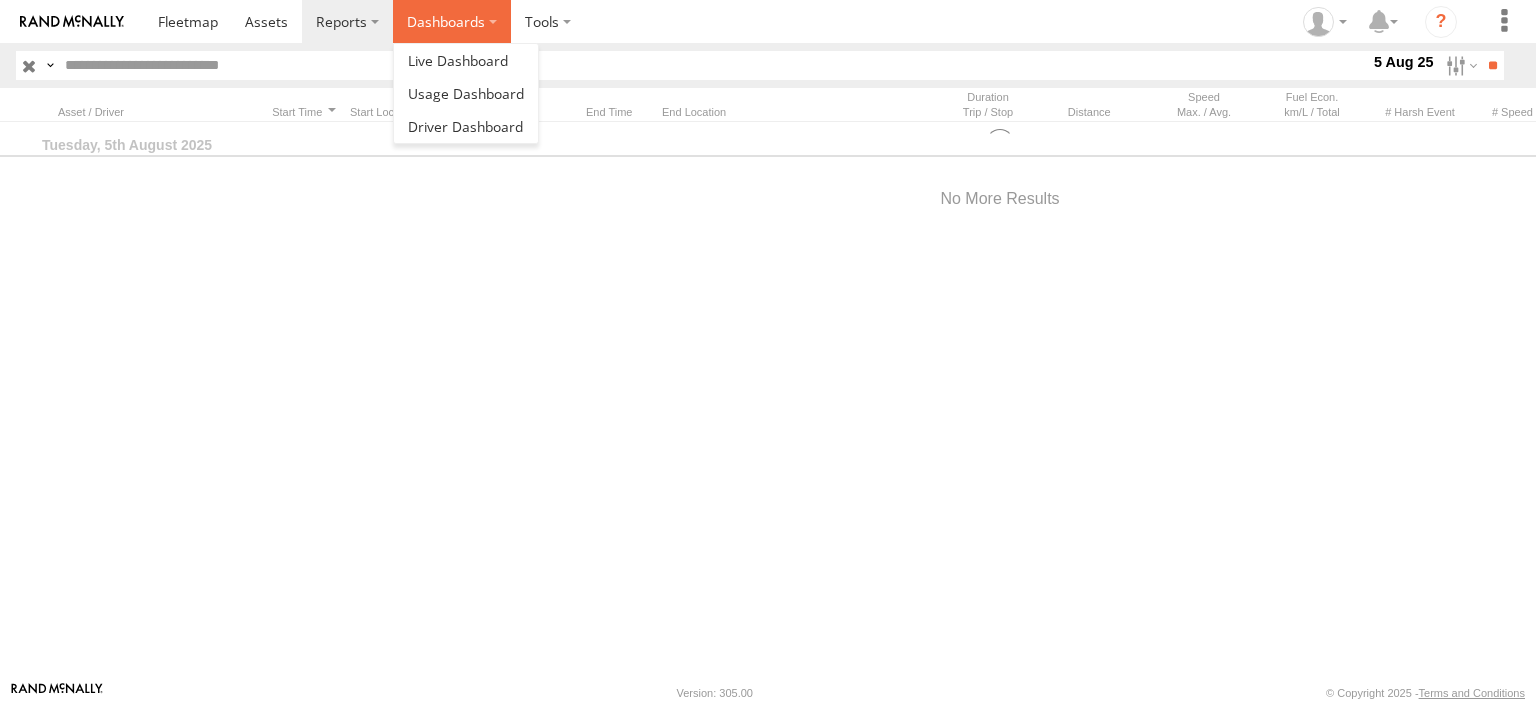 click on "Dashboards" at bounding box center [452, 21] 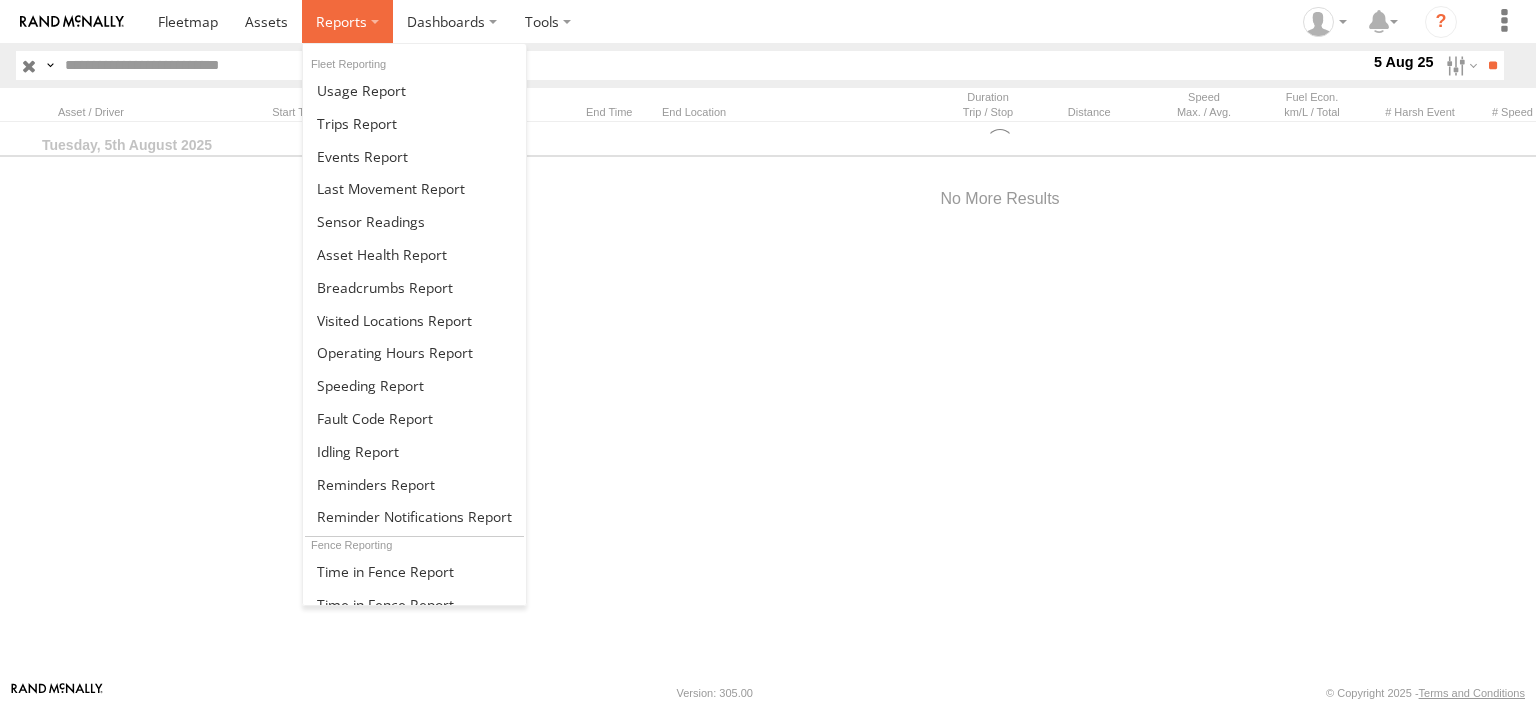 click at bounding box center [341, 21] 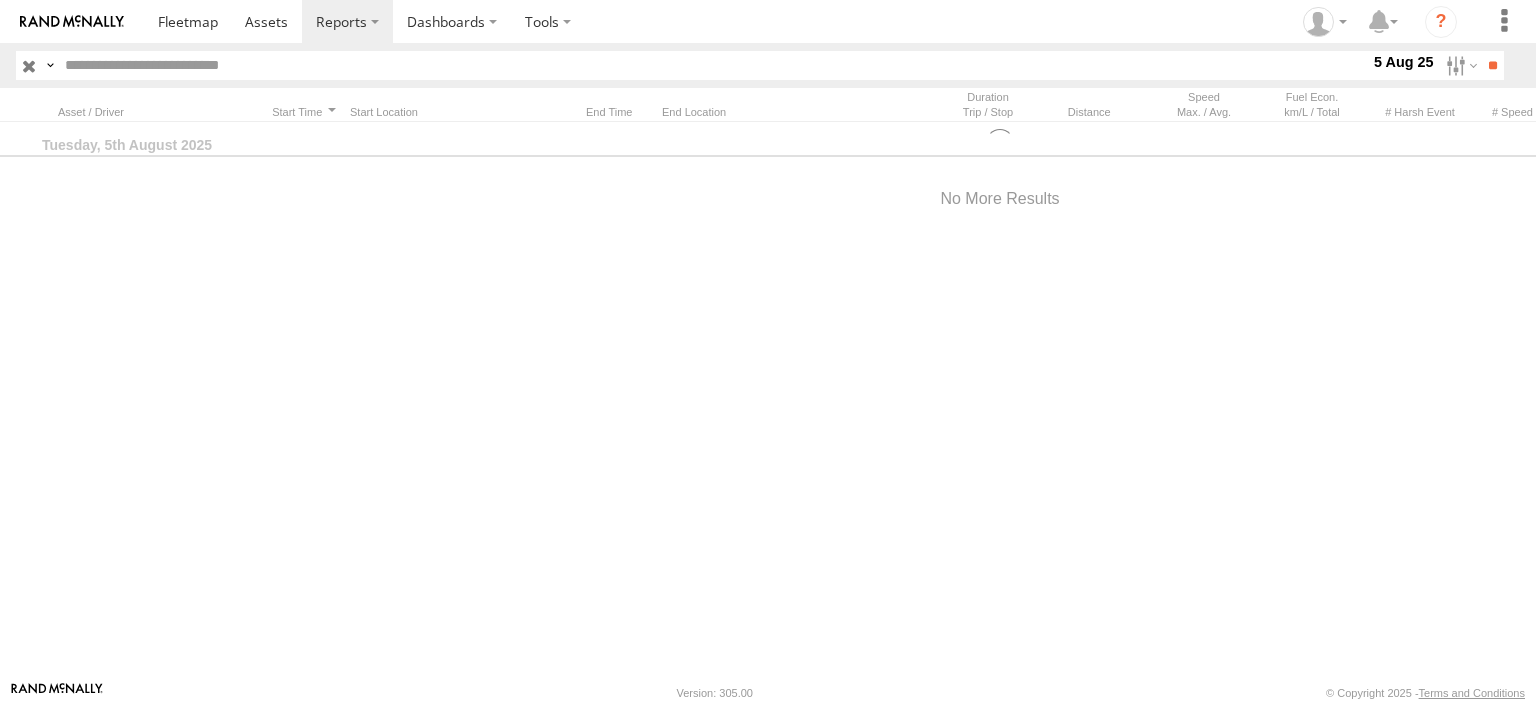 click on "Tuesday, 5th August 2025" at bounding box center [1000, 401] 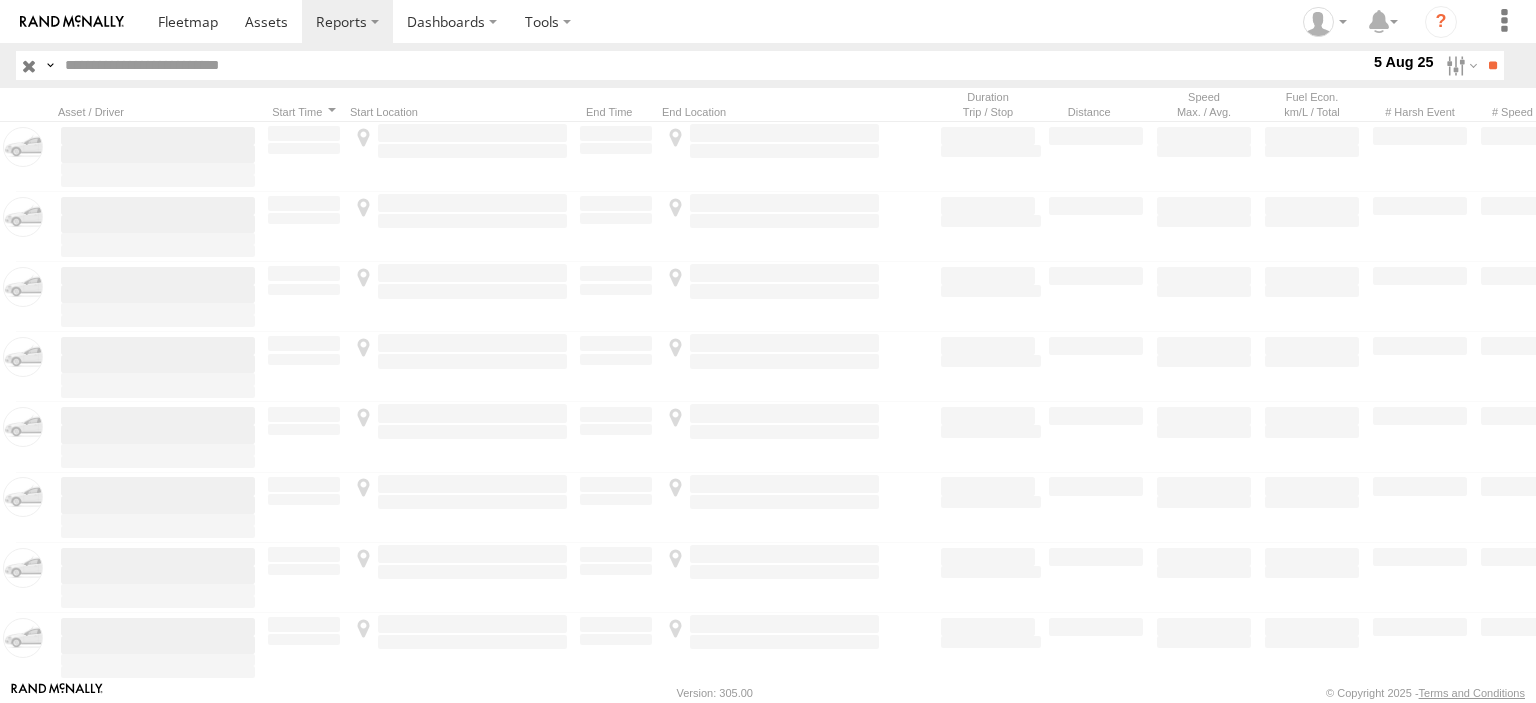 scroll, scrollTop: 0, scrollLeft: 0, axis: both 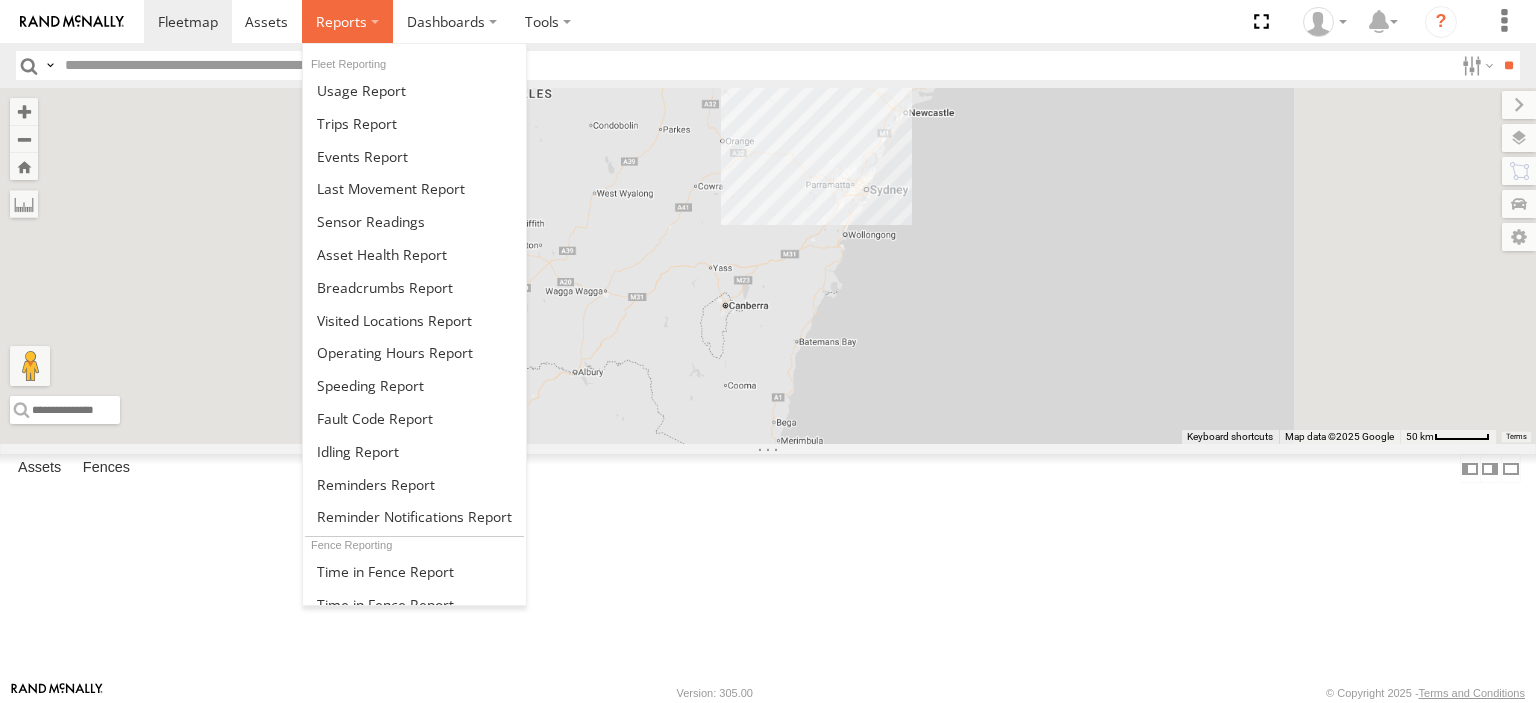click at bounding box center (341, 21) 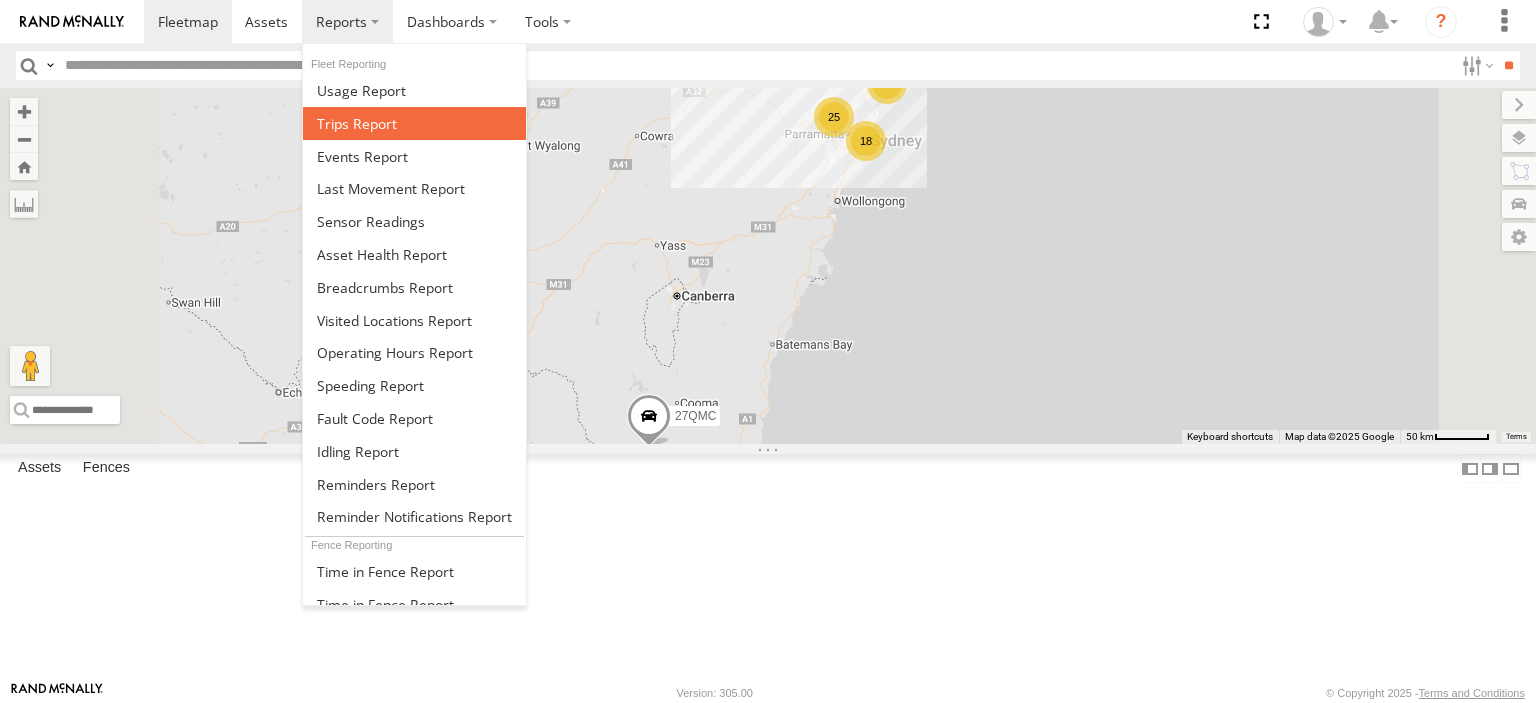 click at bounding box center [357, 123] 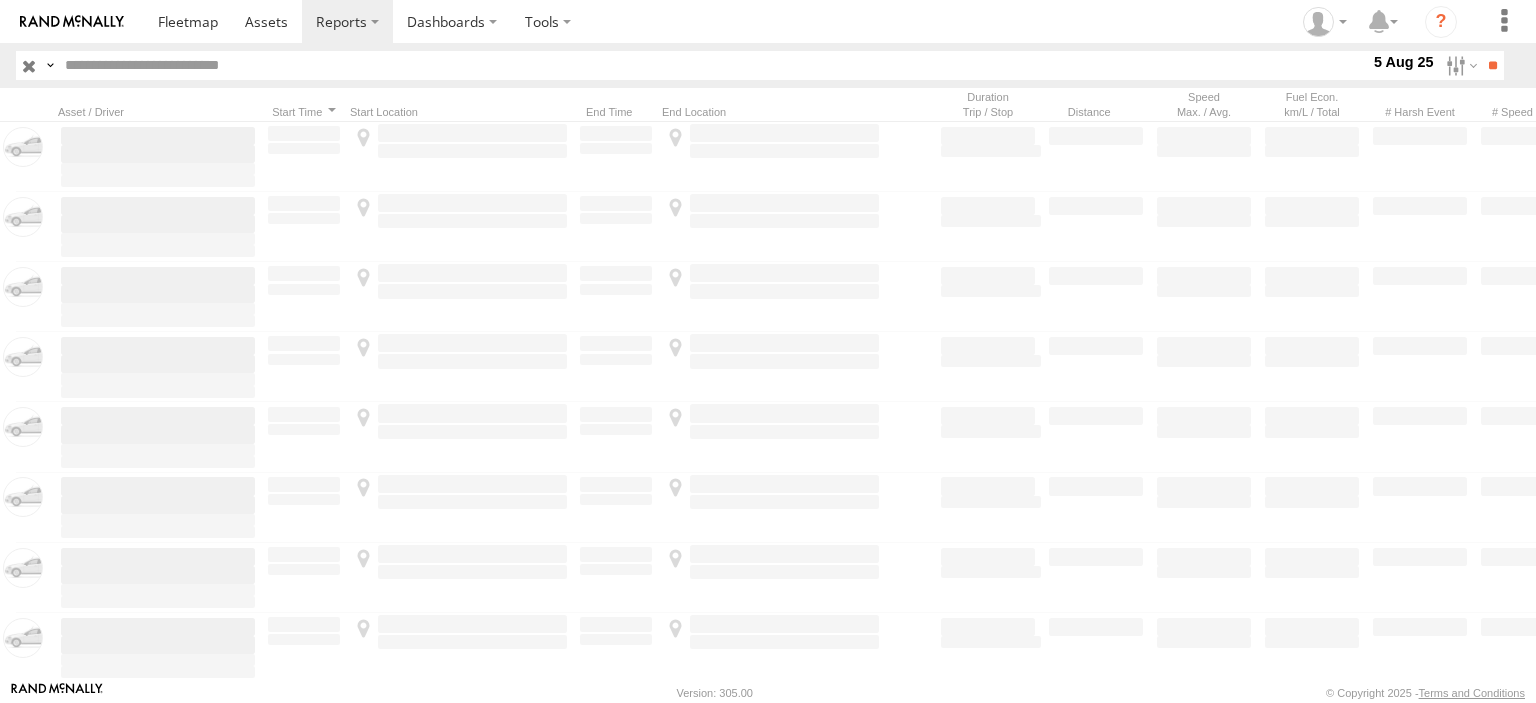 click on "S
M
T
W
T
F
S" at bounding box center (0, 0) 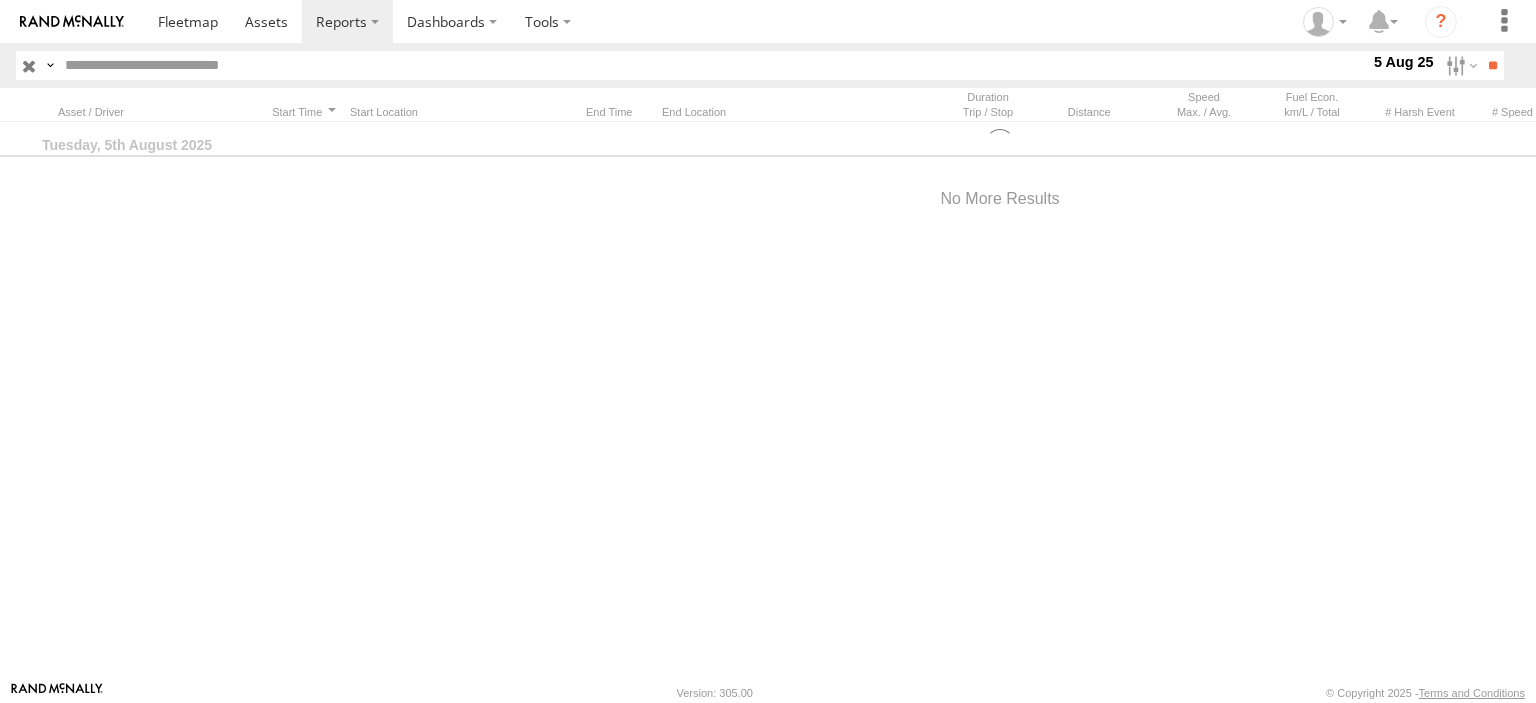 click on "Close" at bounding box center (0, 0) 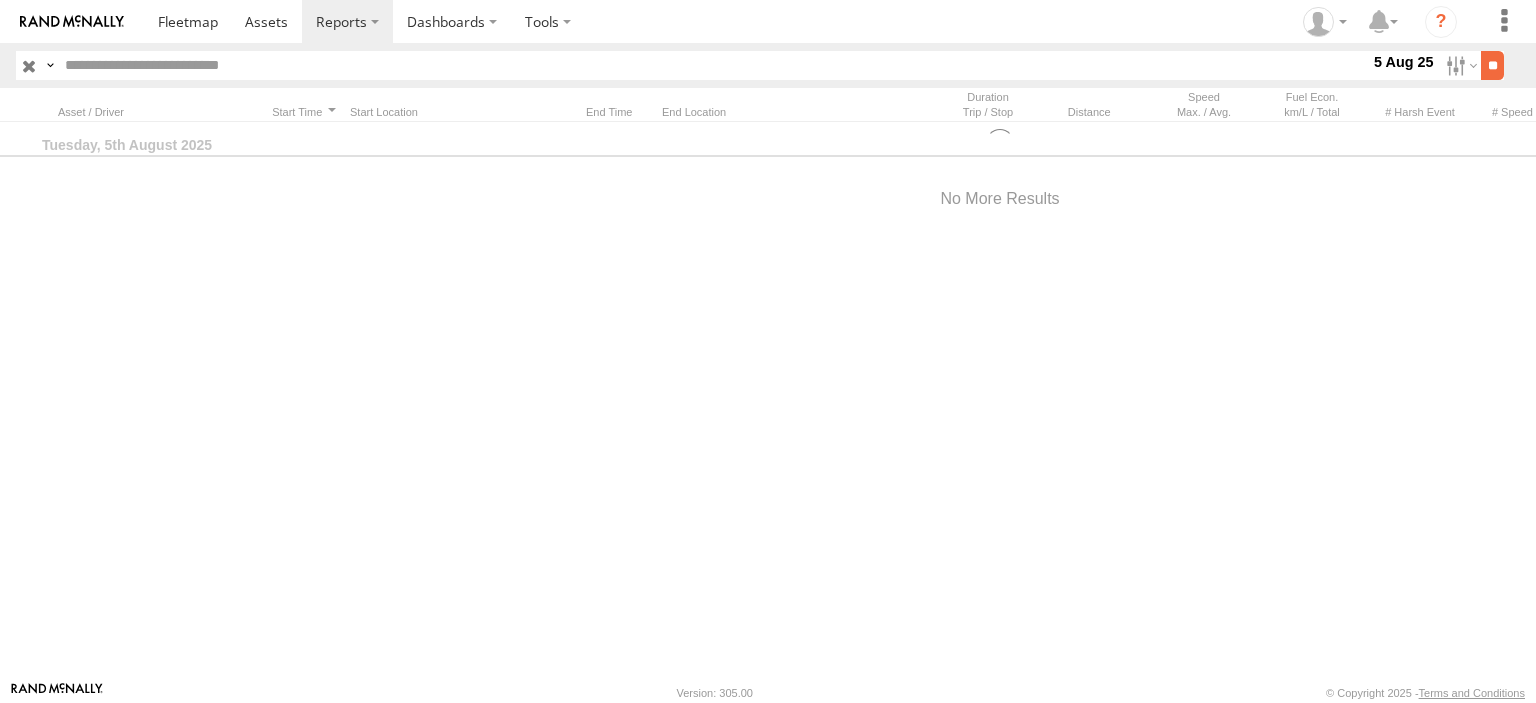 click on "**" at bounding box center [1492, 65] 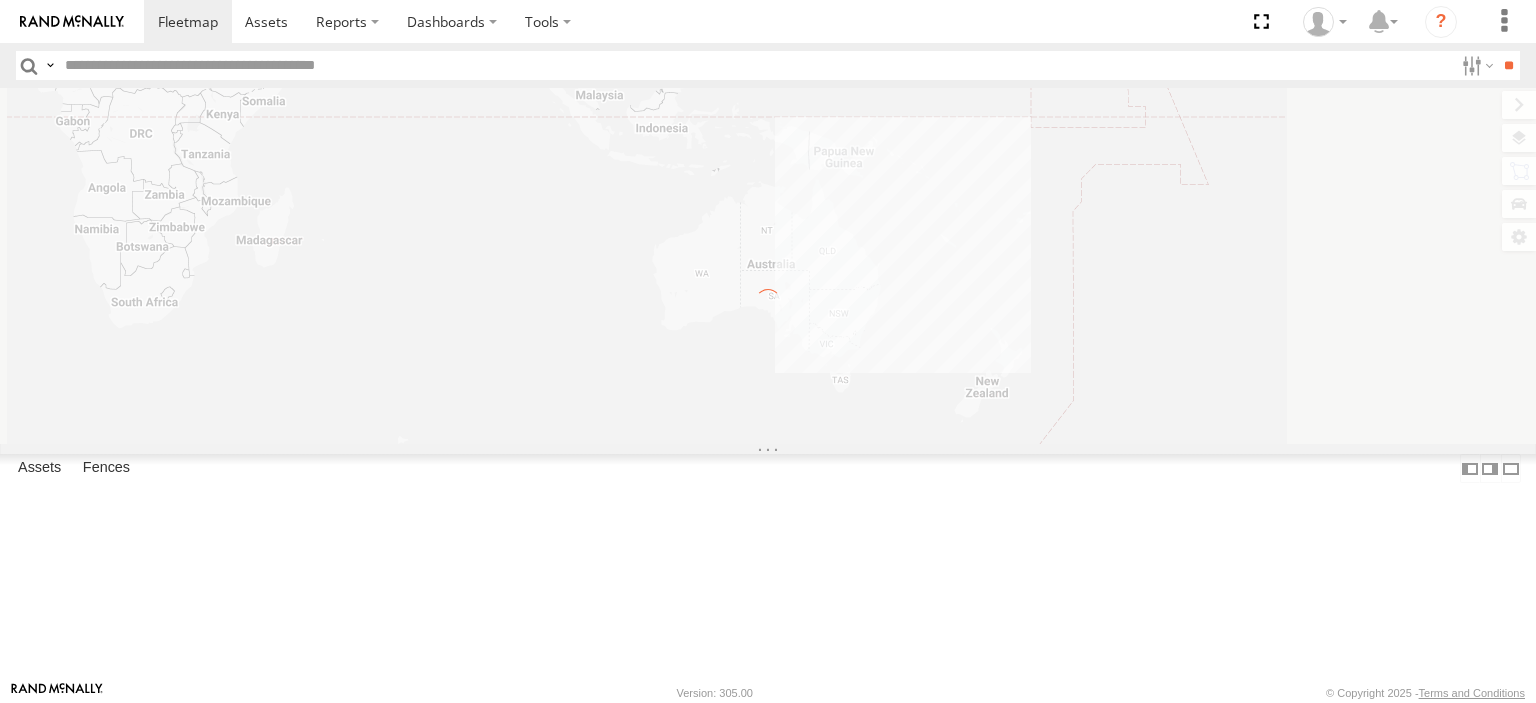 scroll, scrollTop: 0, scrollLeft: 0, axis: both 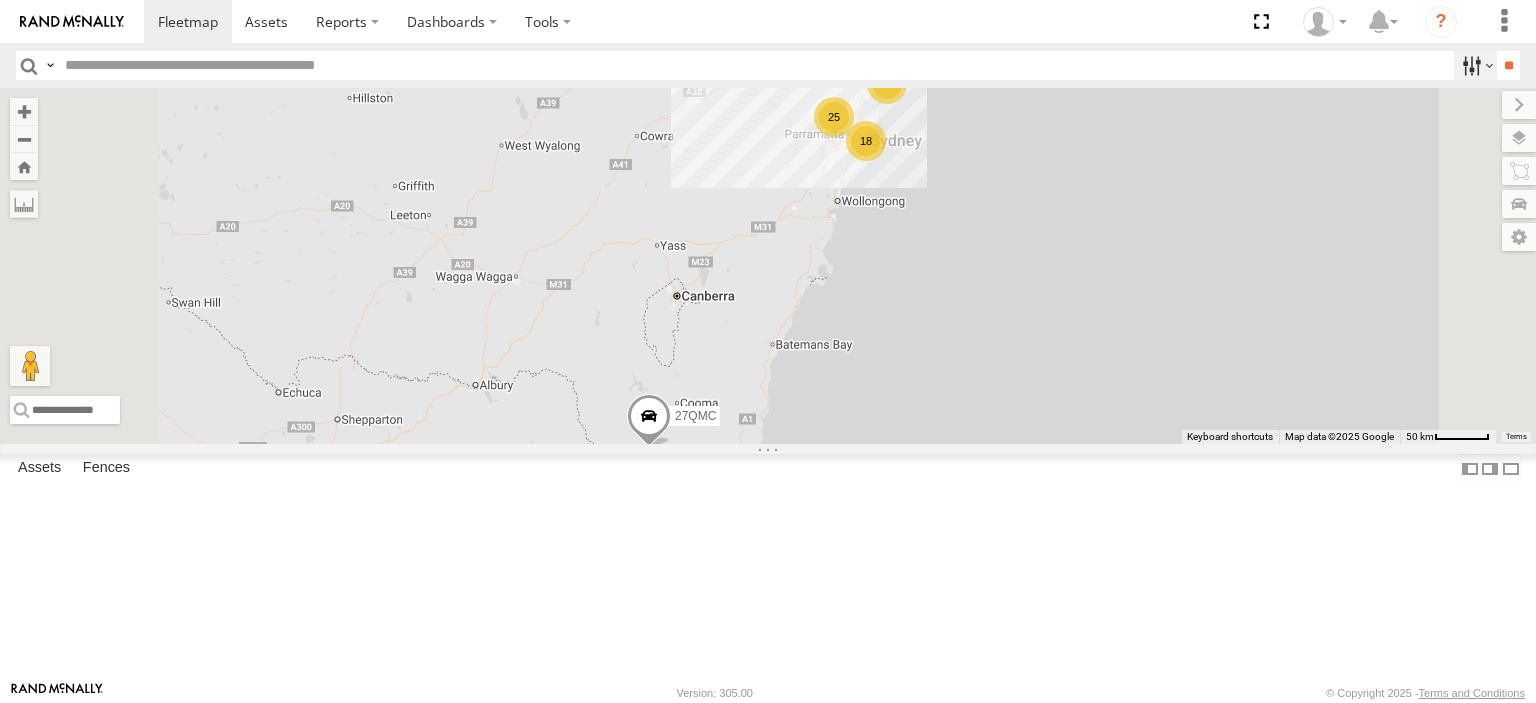 click at bounding box center [1475, 65] 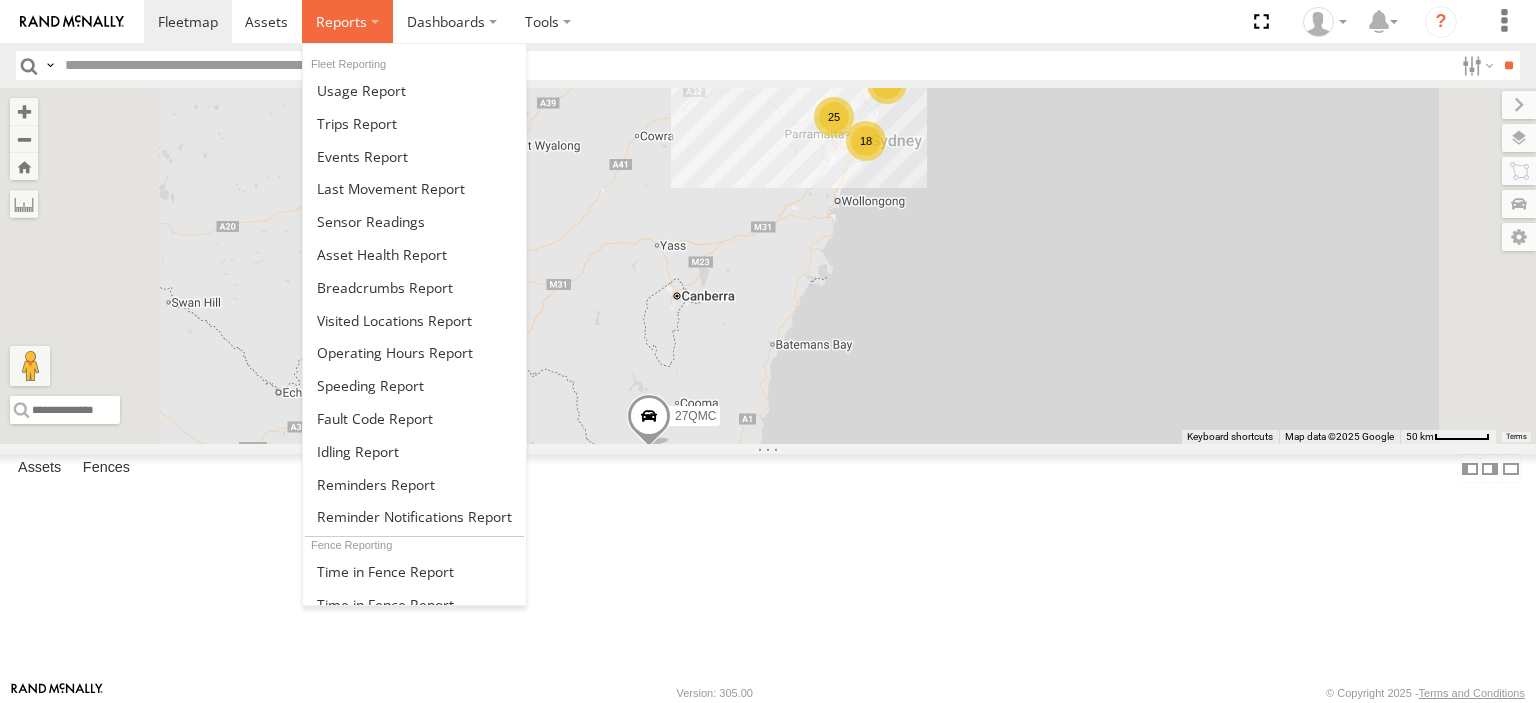 click at bounding box center [347, 21] 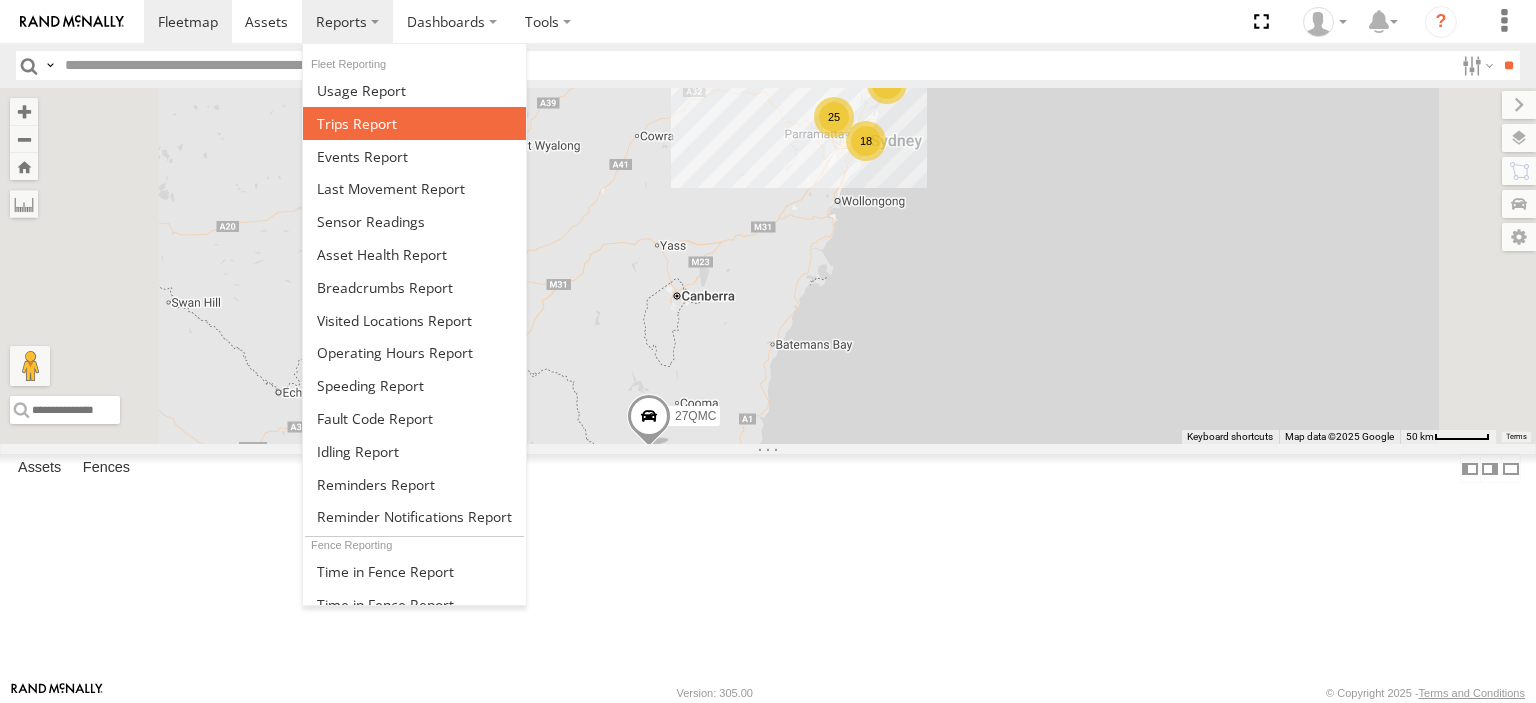 click at bounding box center [414, 123] 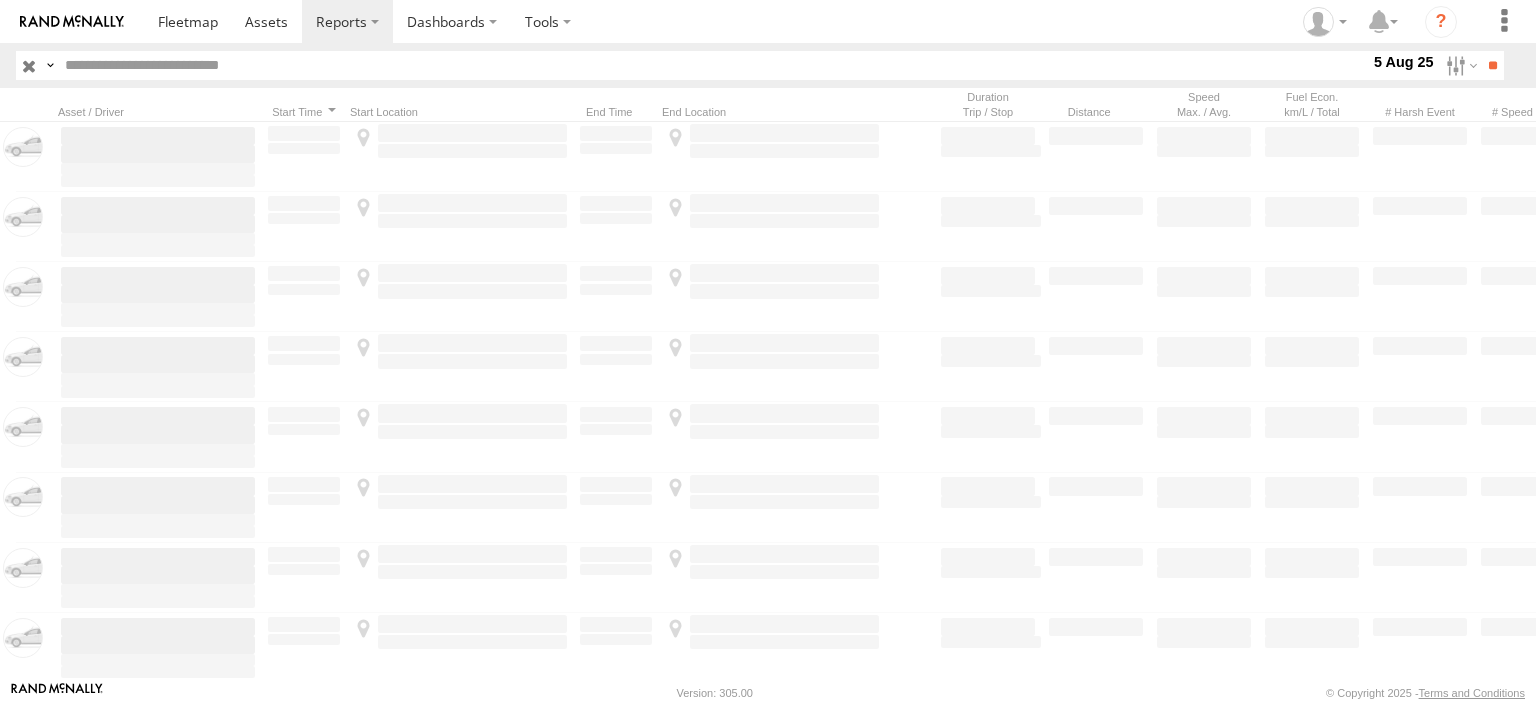 scroll, scrollTop: 0, scrollLeft: 0, axis: both 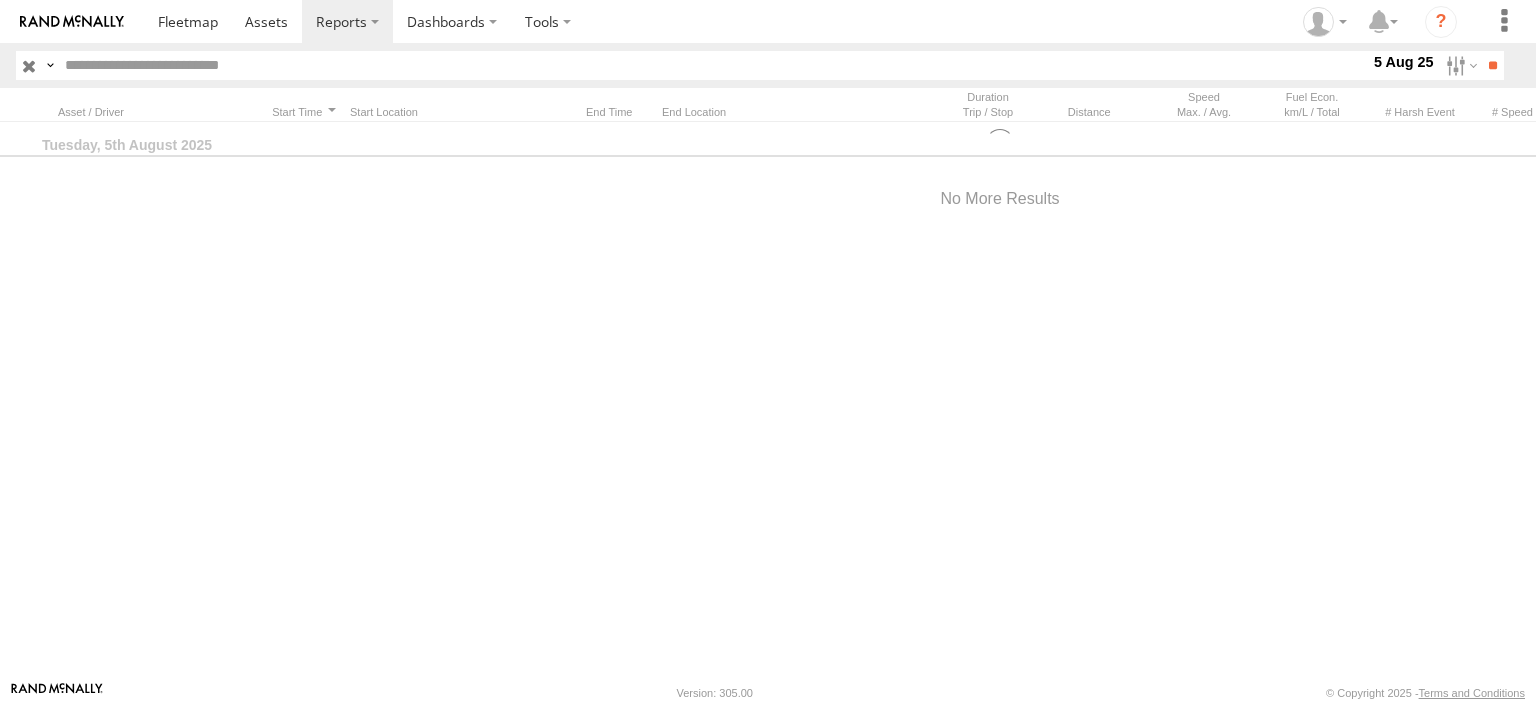click at bounding box center [0, 0] 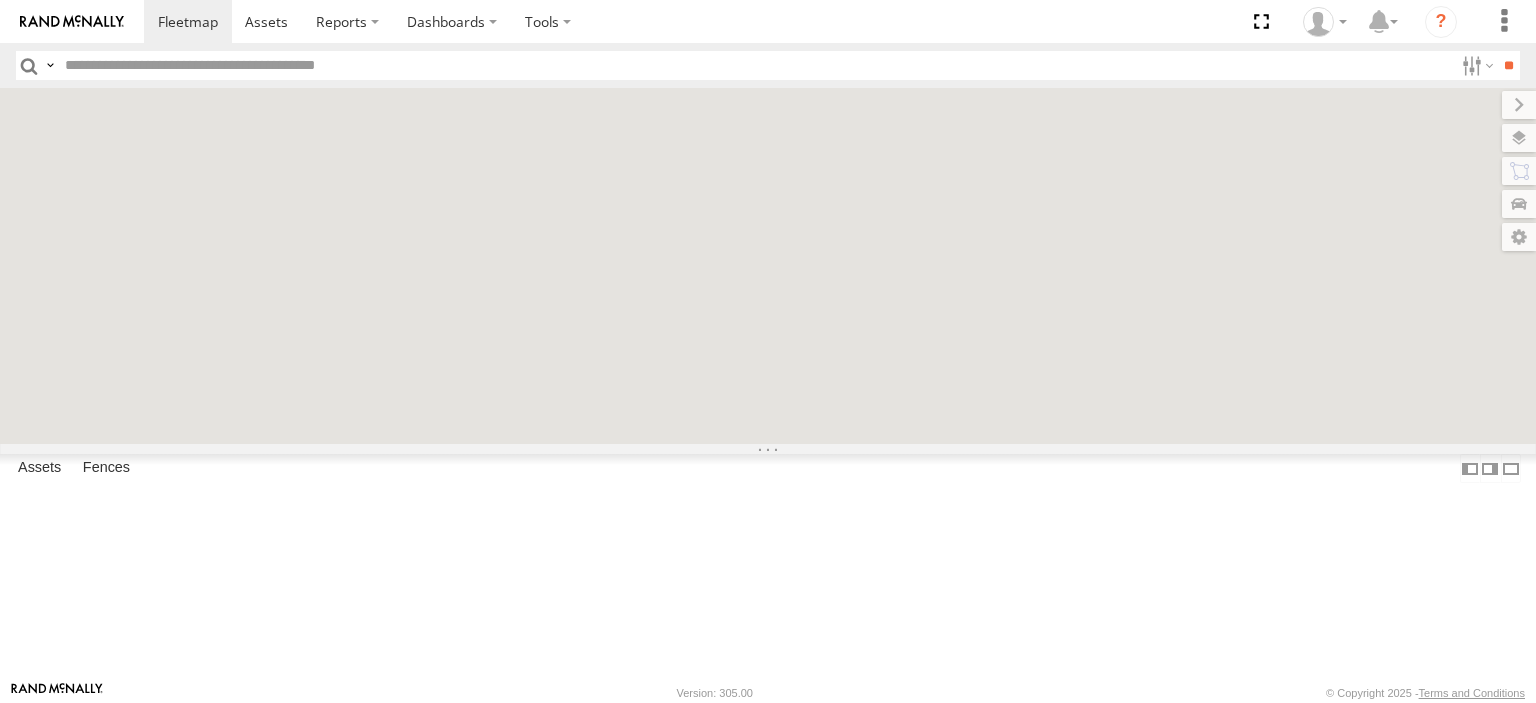 click at bounding box center (72, 21) 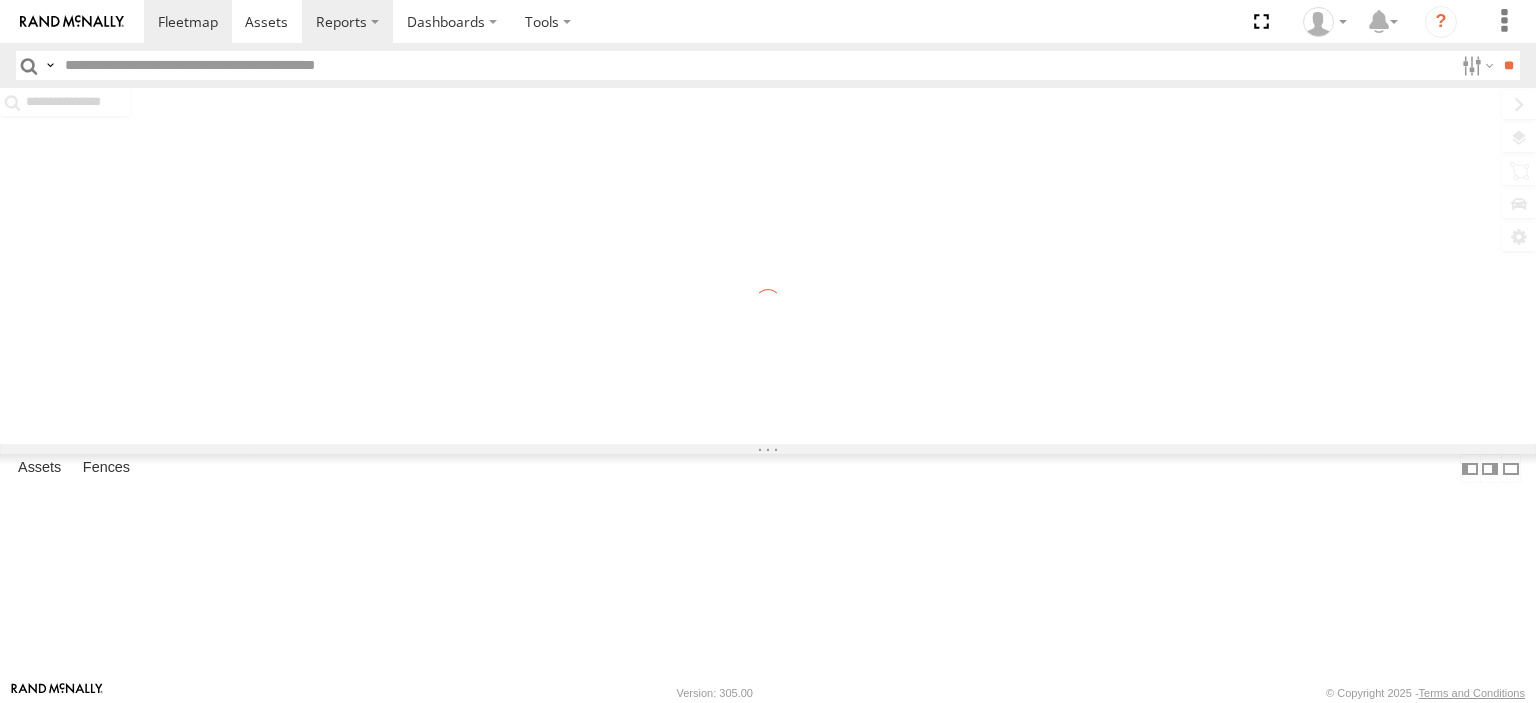 scroll, scrollTop: 0, scrollLeft: 0, axis: both 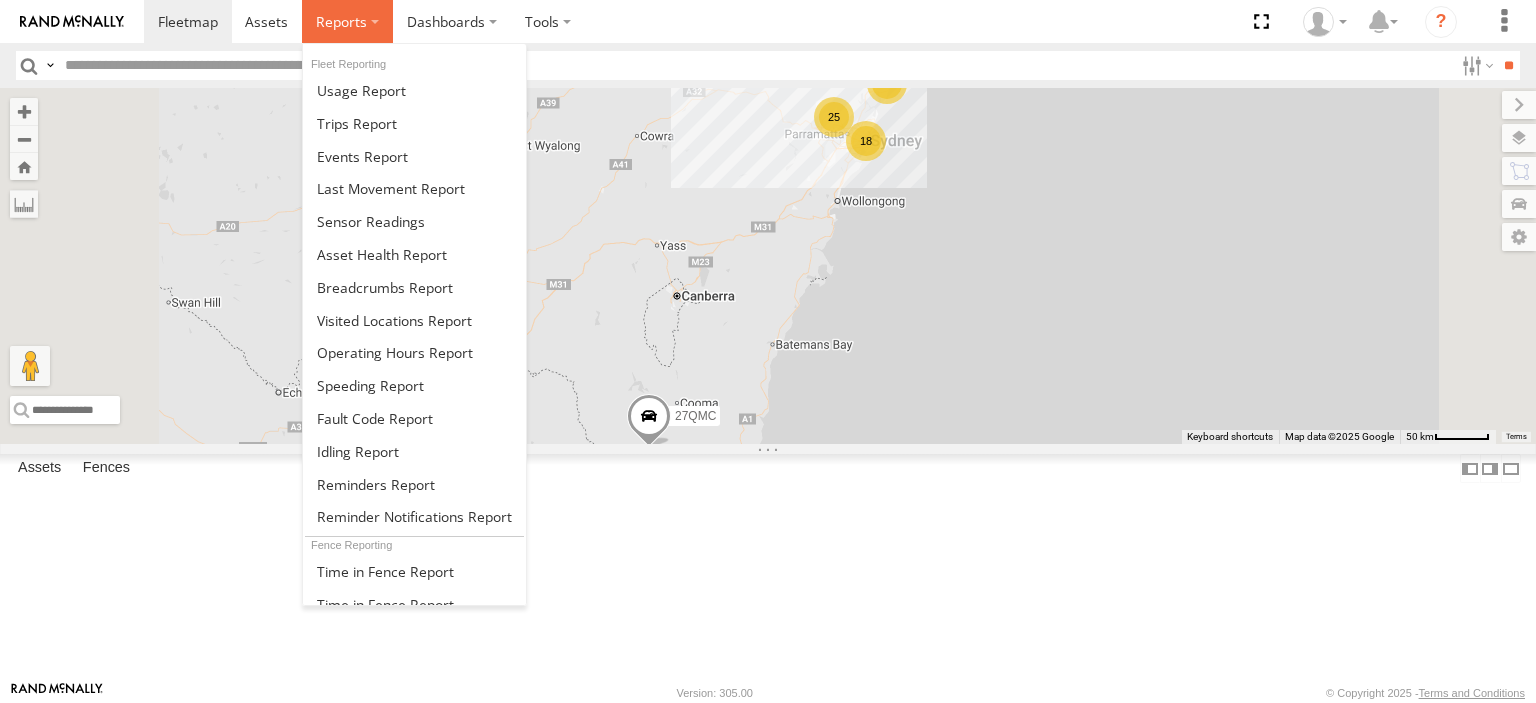 click at bounding box center [347, 21] 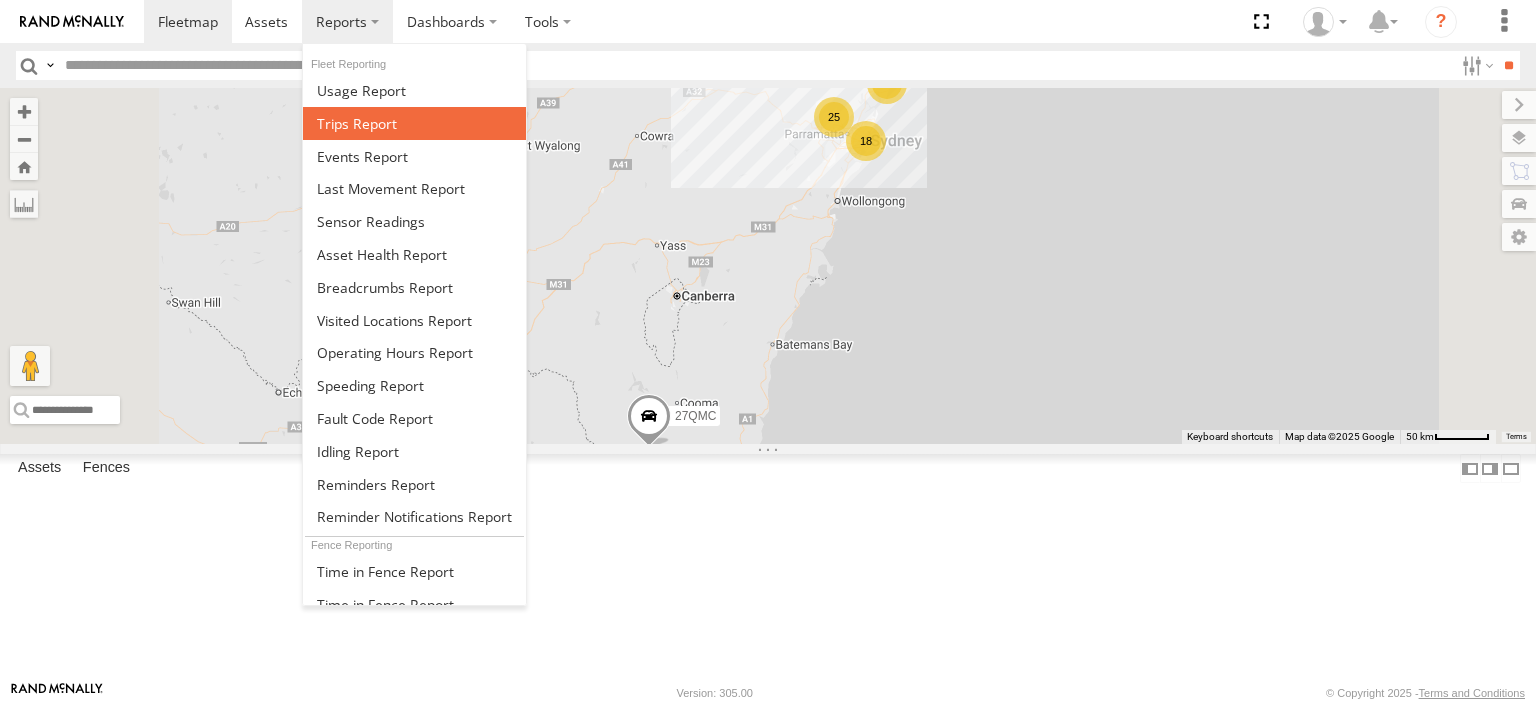 click at bounding box center (414, 123) 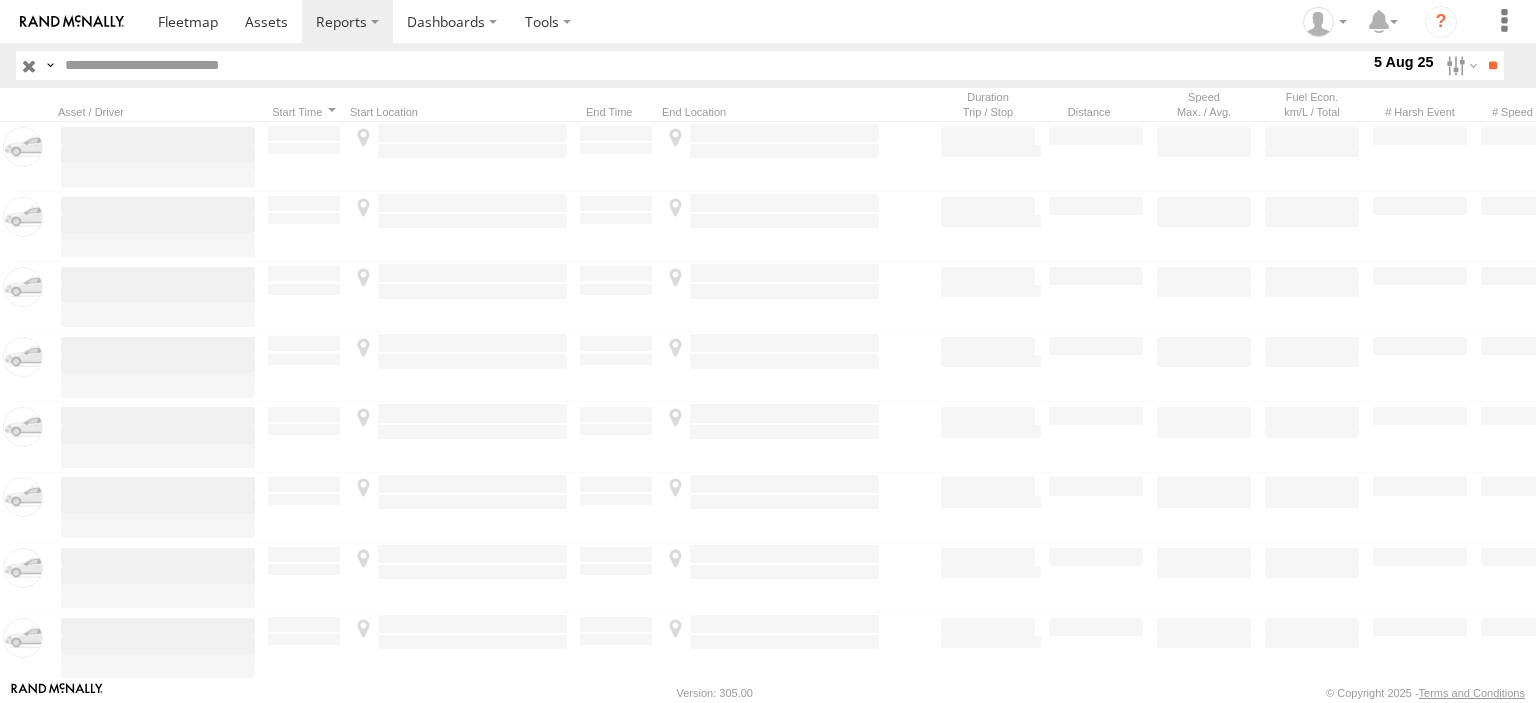 scroll, scrollTop: 0, scrollLeft: 0, axis: both 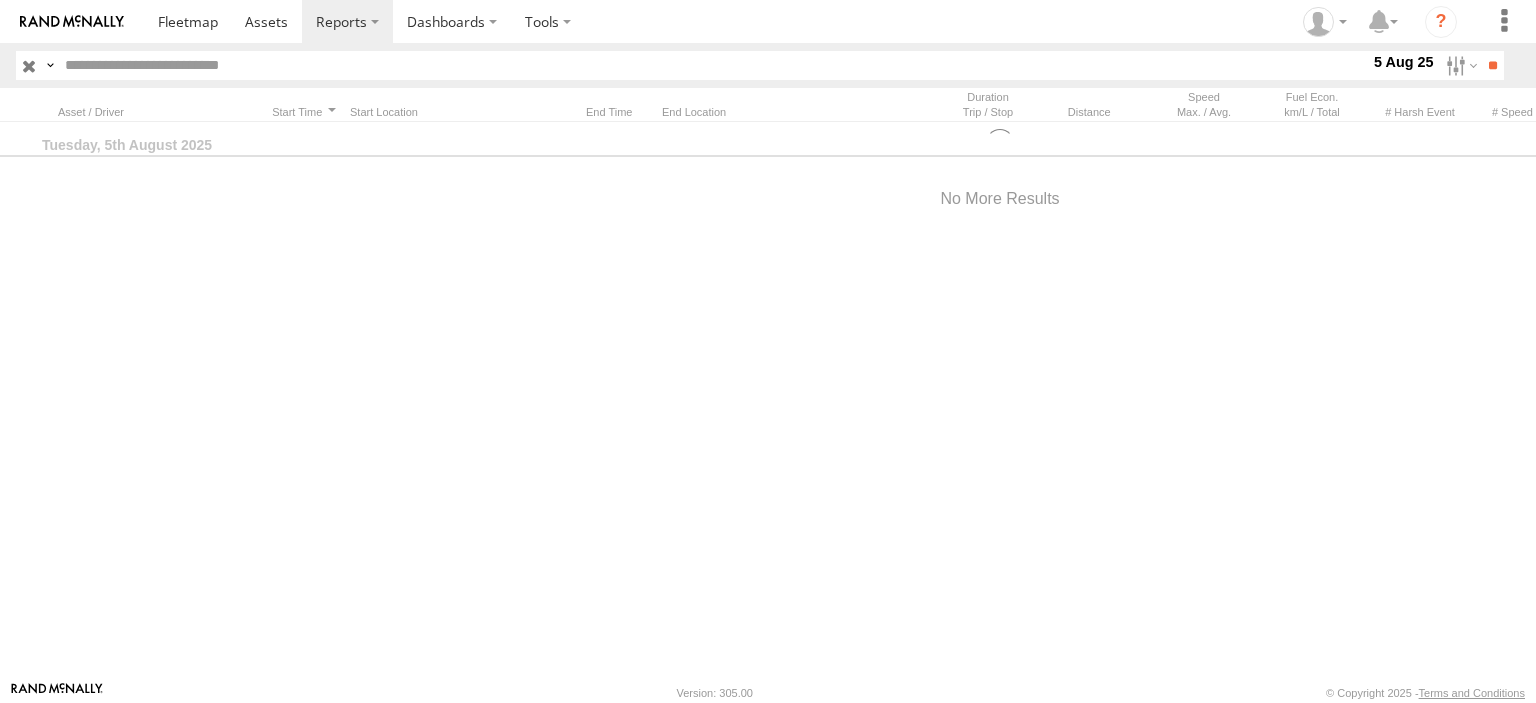 click on "×" at bounding box center (0, 0) 